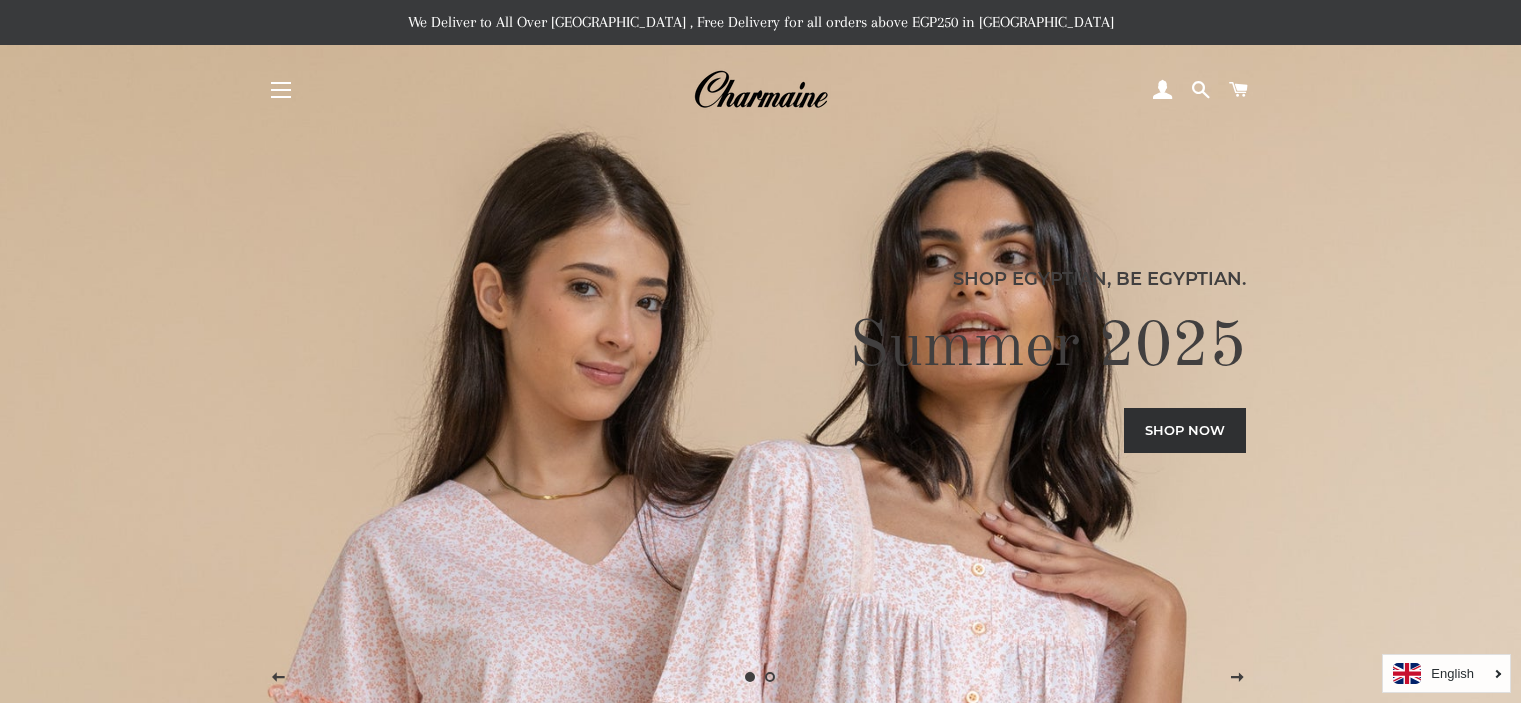 scroll, scrollTop: 1475, scrollLeft: 0, axis: vertical 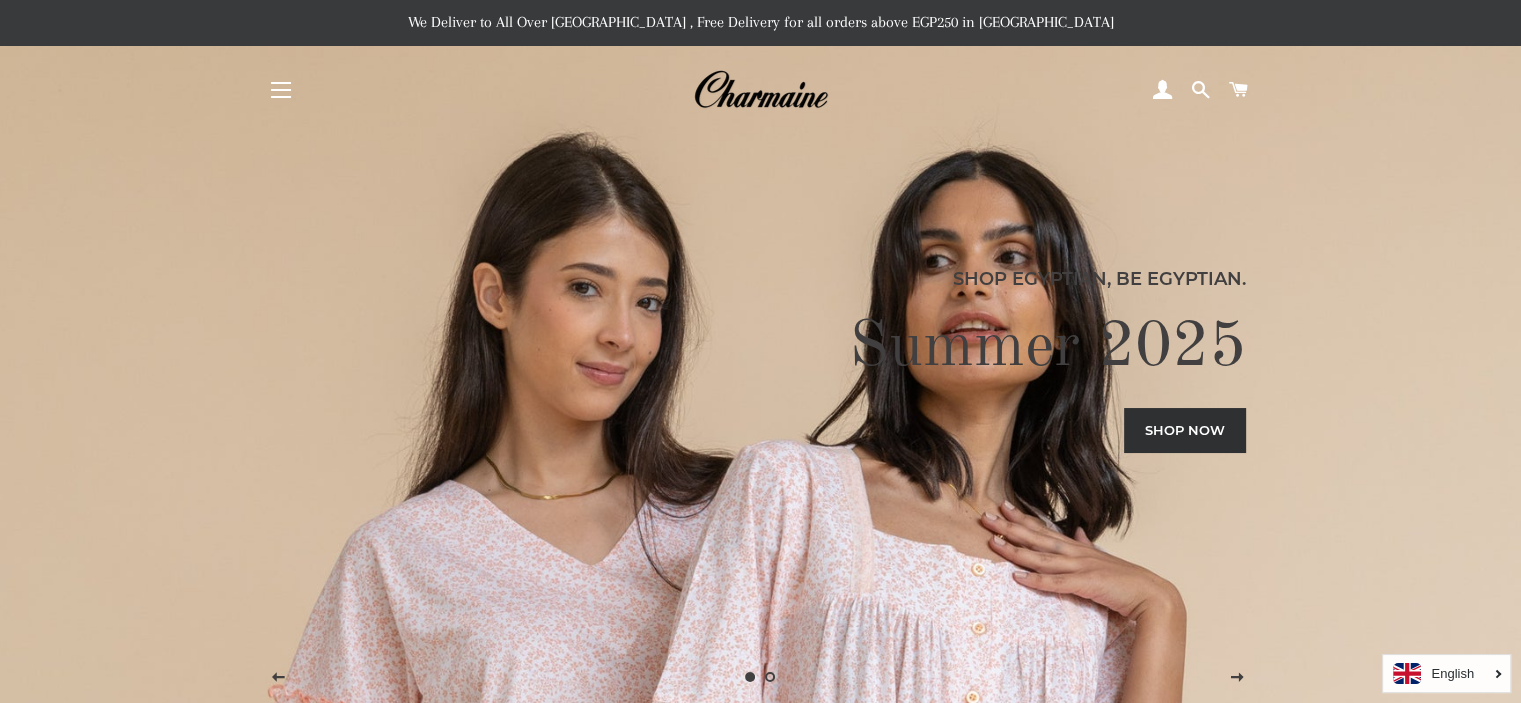 drag, startPoint x: 0, startPoint y: 0, endPoint x: 712, endPoint y: 256, distance: 756.6241 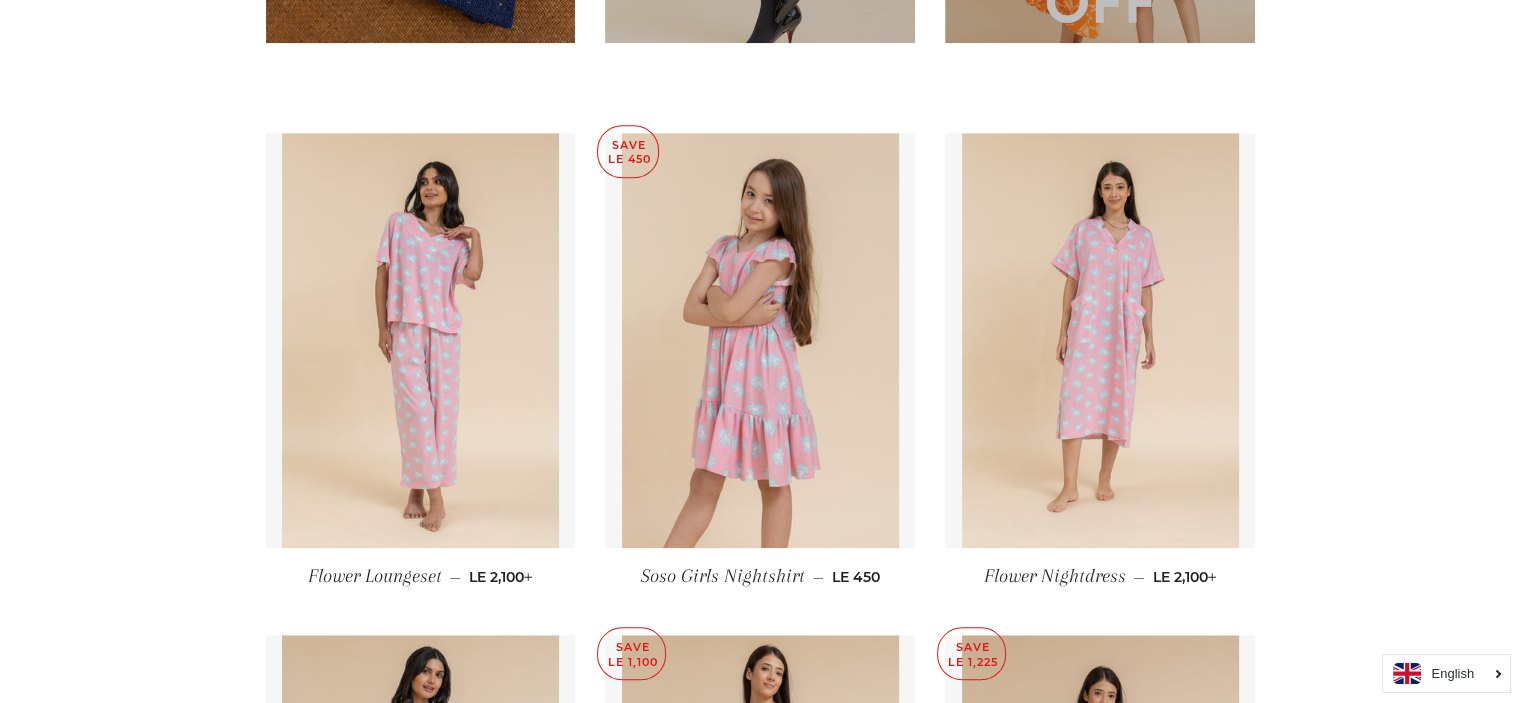 scroll, scrollTop: 1244, scrollLeft: 0, axis: vertical 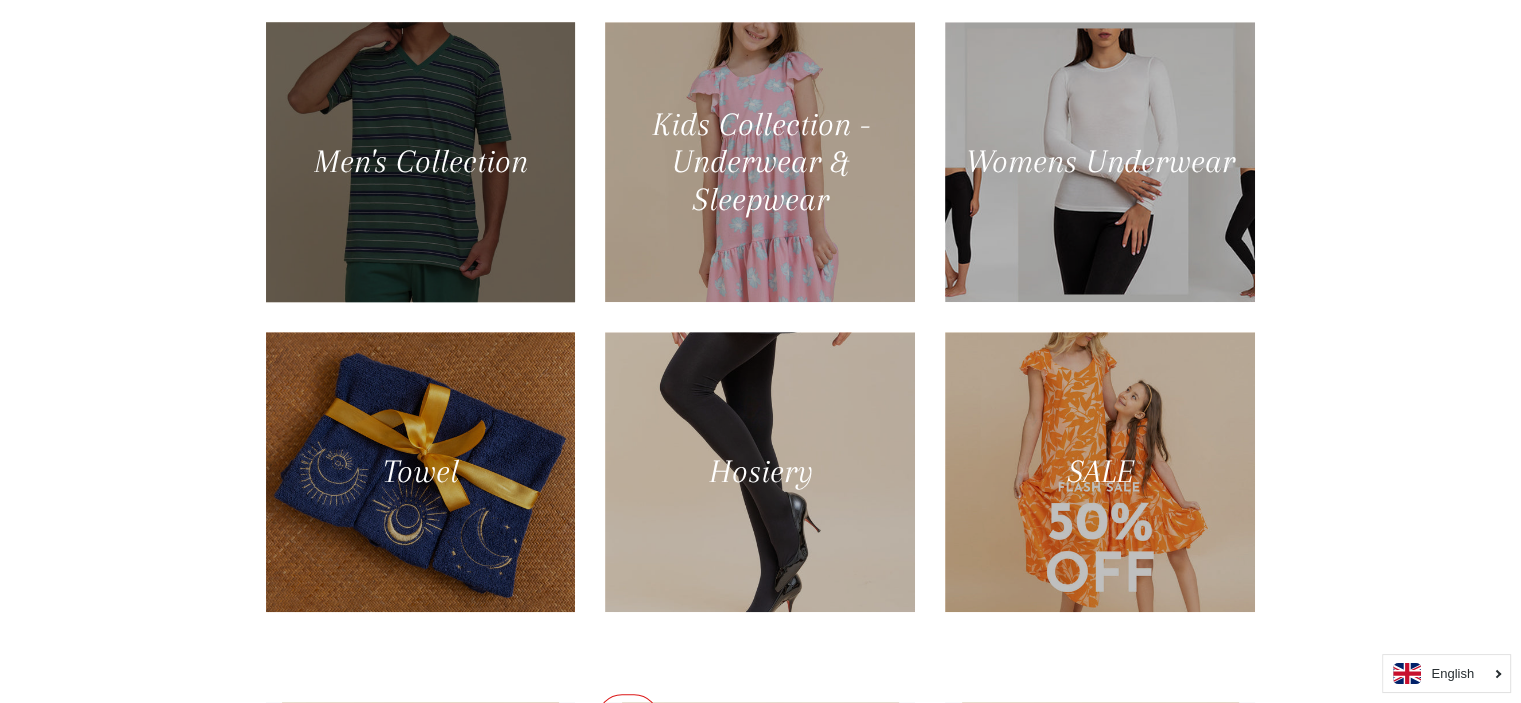 click at bounding box center (420, 162) 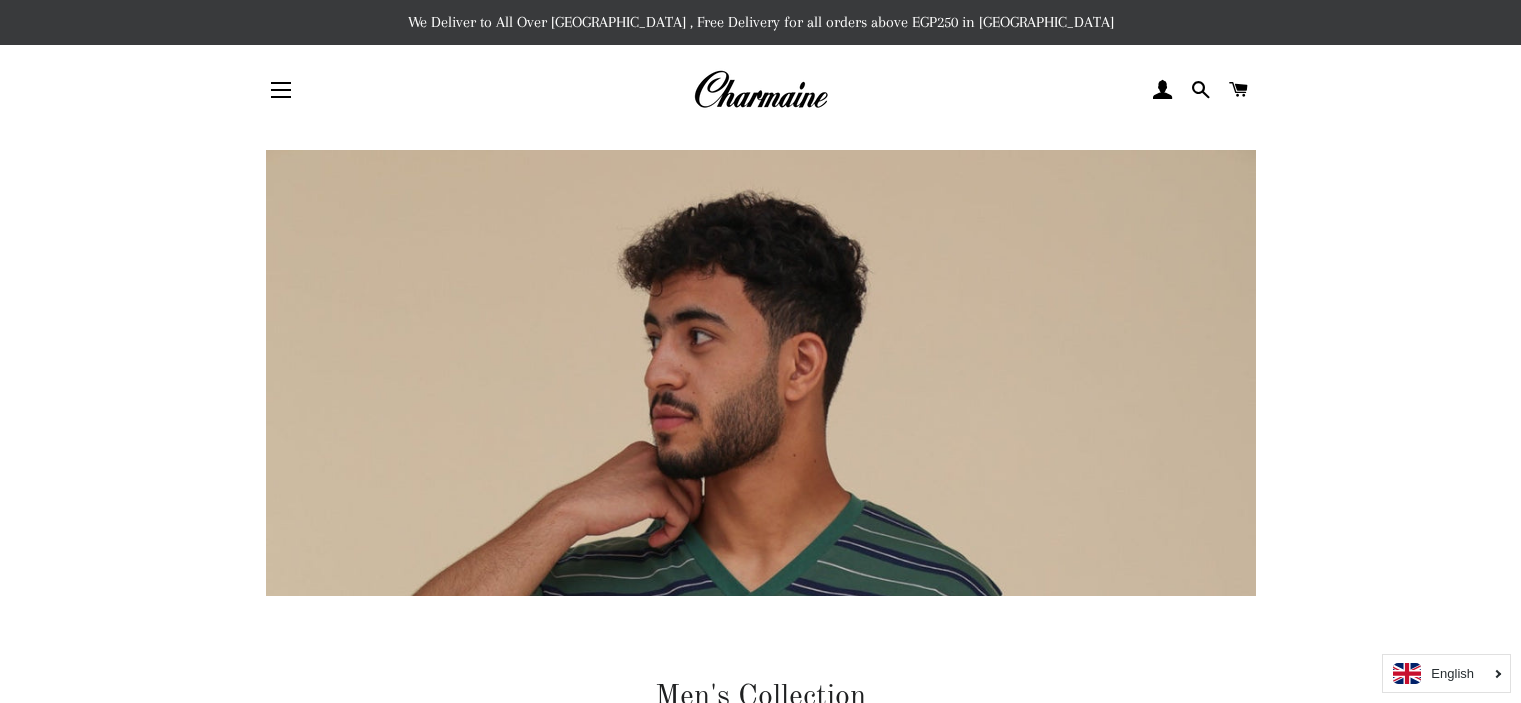 scroll, scrollTop: 0, scrollLeft: 0, axis: both 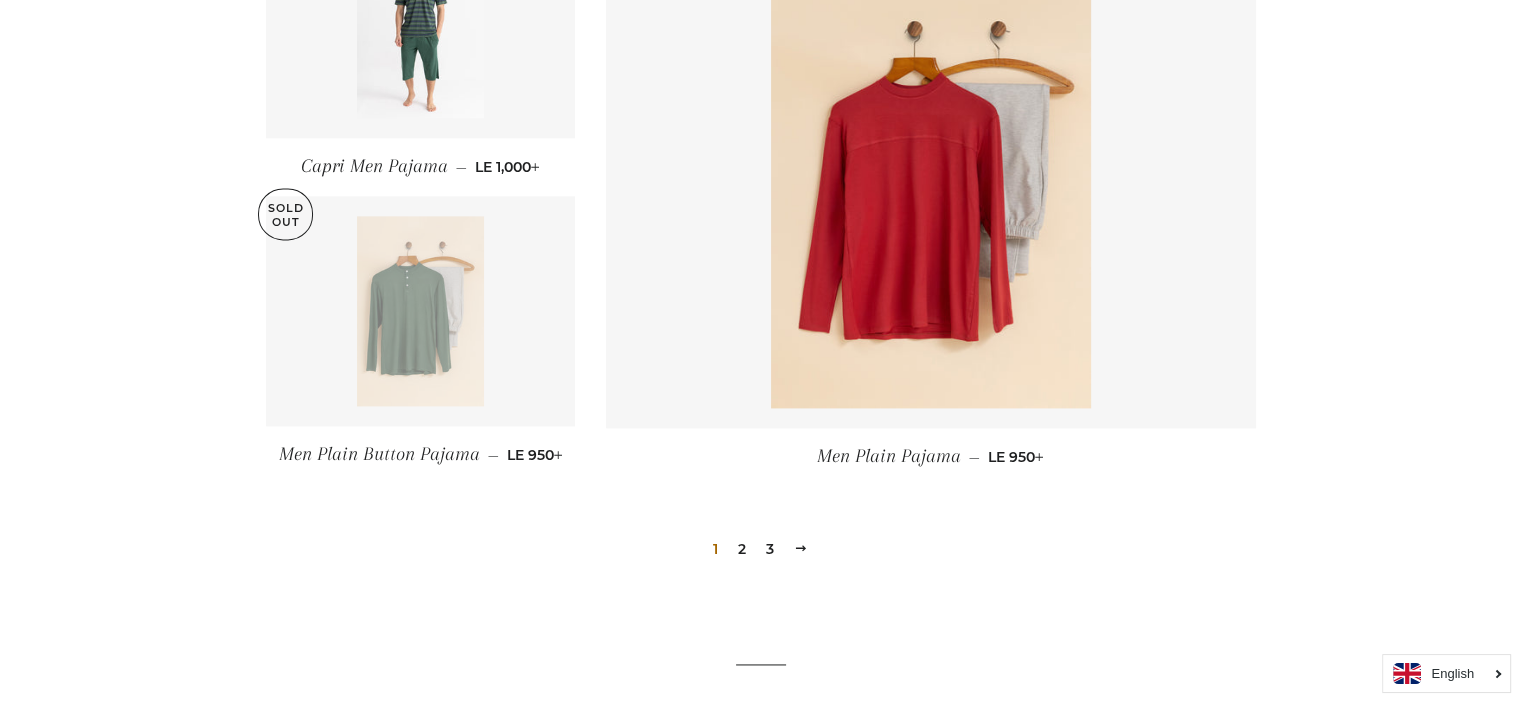 click on "2" at bounding box center [742, 549] 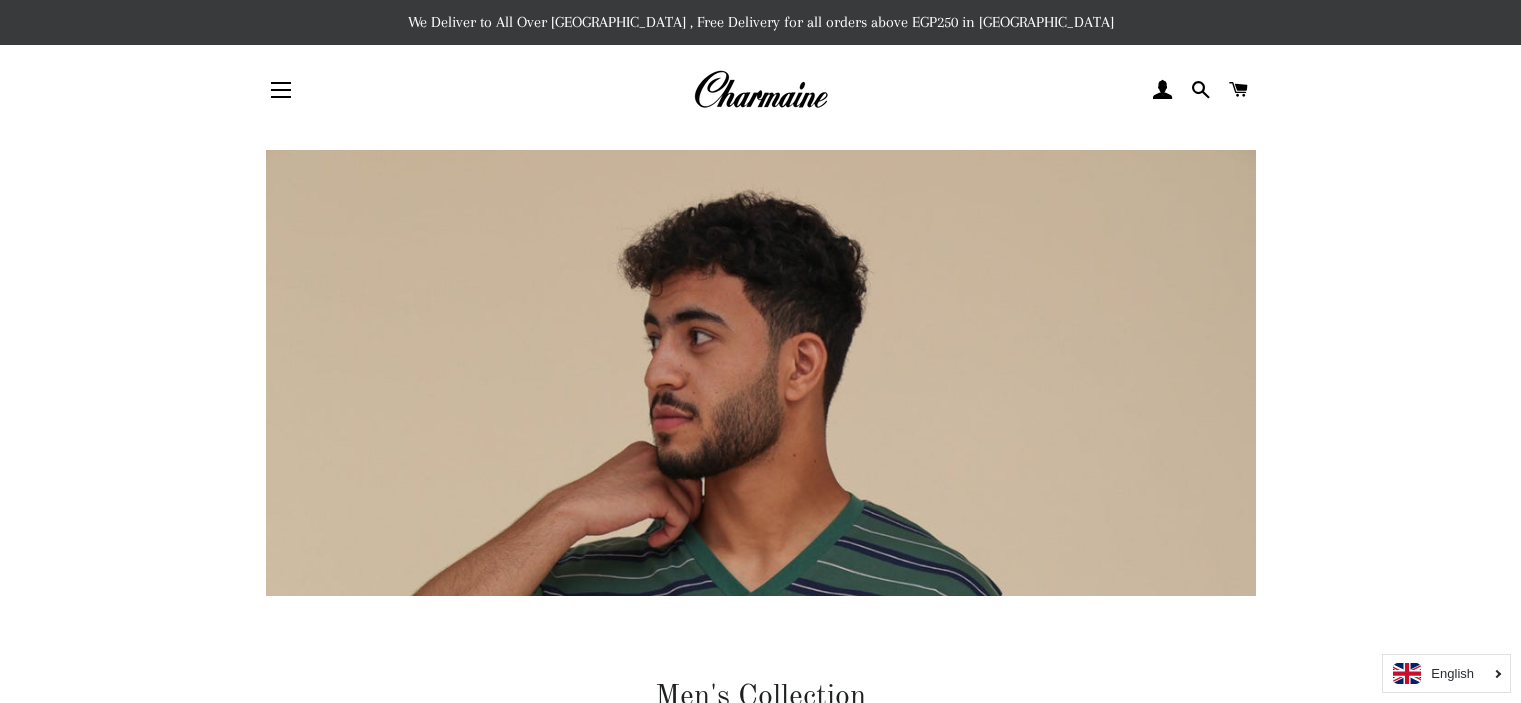 scroll, scrollTop: 0, scrollLeft: 0, axis: both 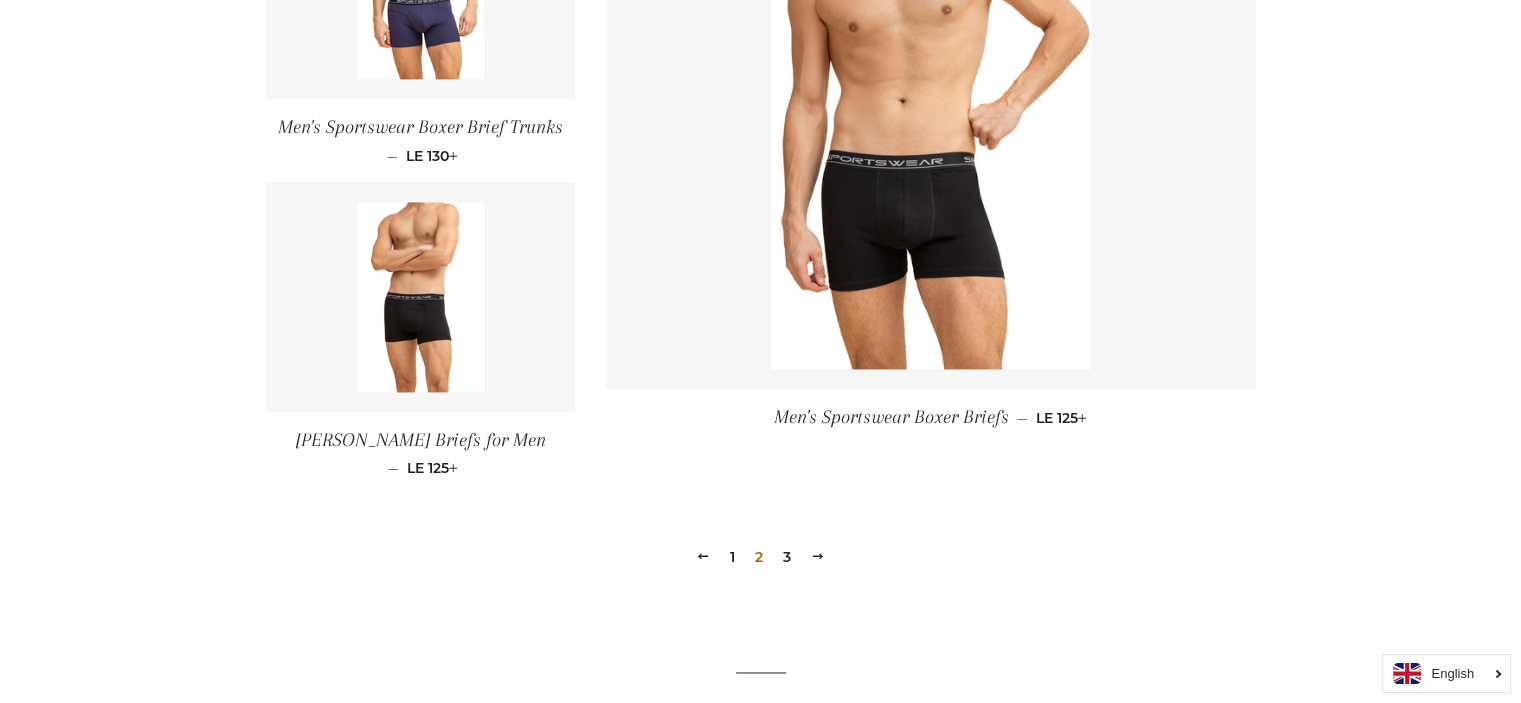 click on "3" at bounding box center [787, 557] 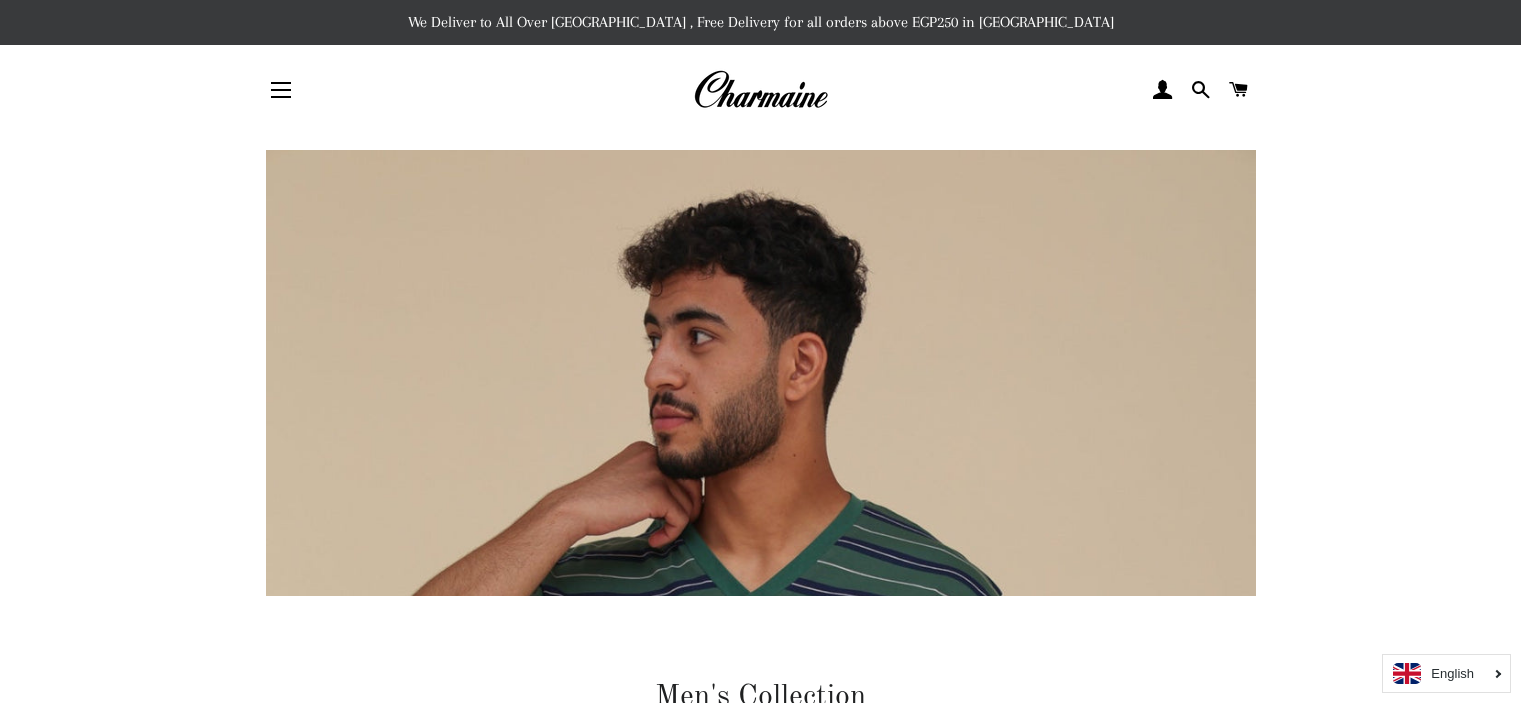 scroll, scrollTop: 0, scrollLeft: 0, axis: both 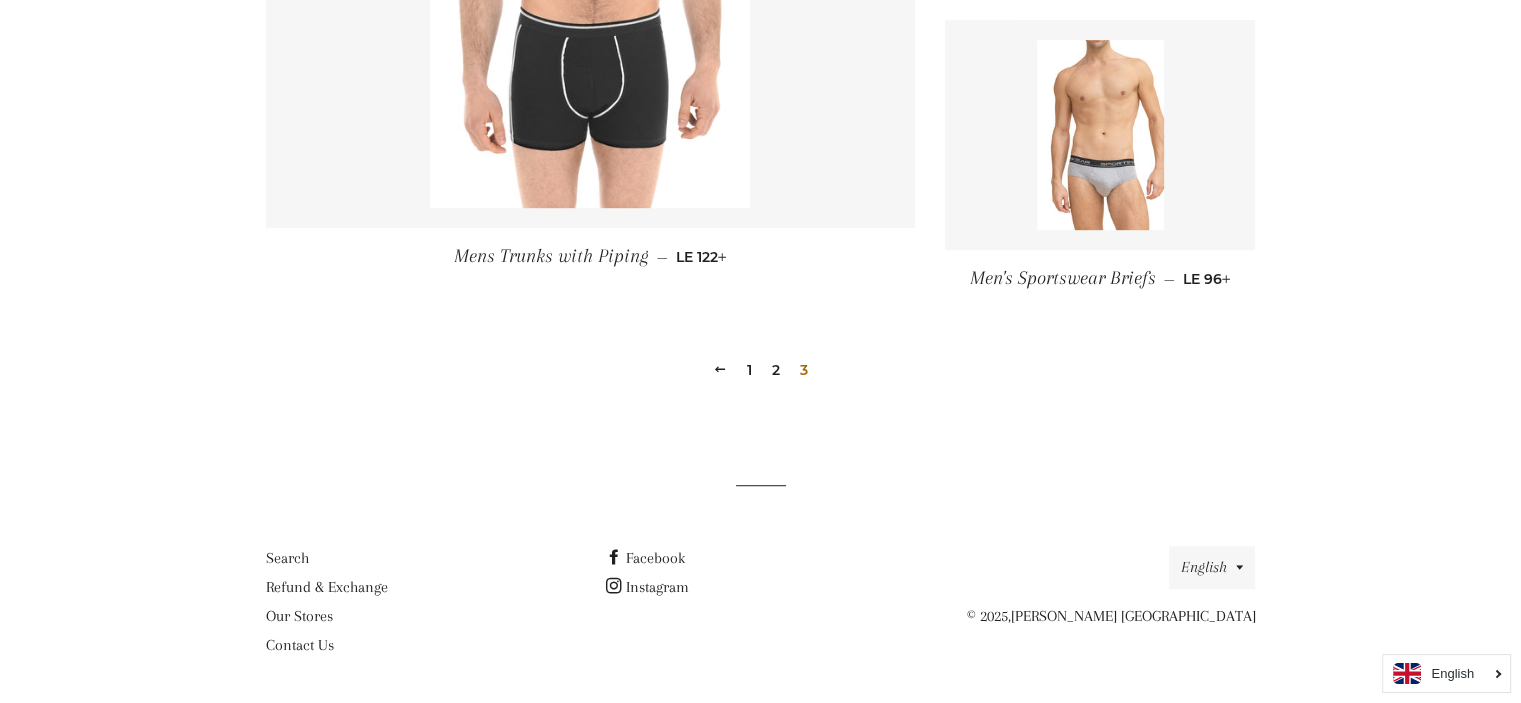 click at bounding box center (1100, 135) 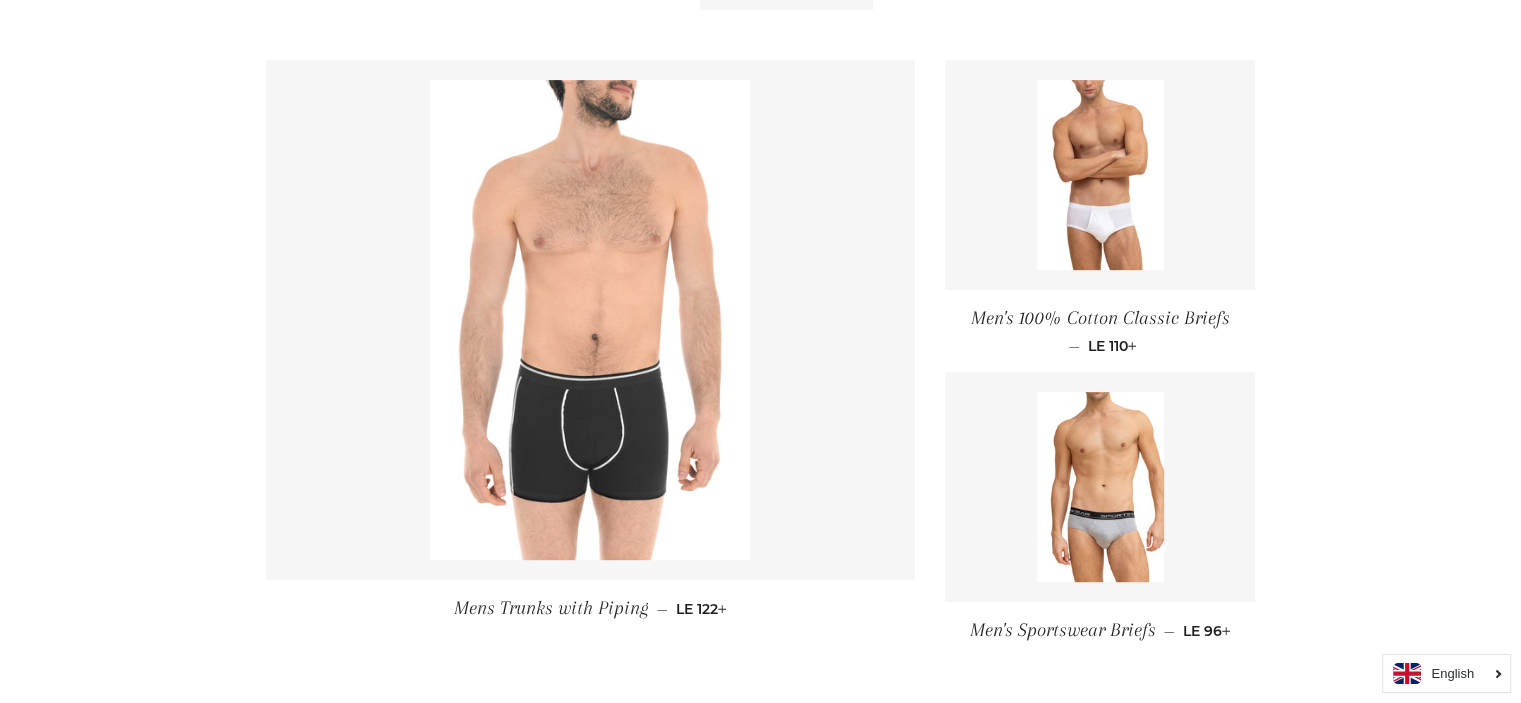 scroll, scrollTop: 951, scrollLeft: 0, axis: vertical 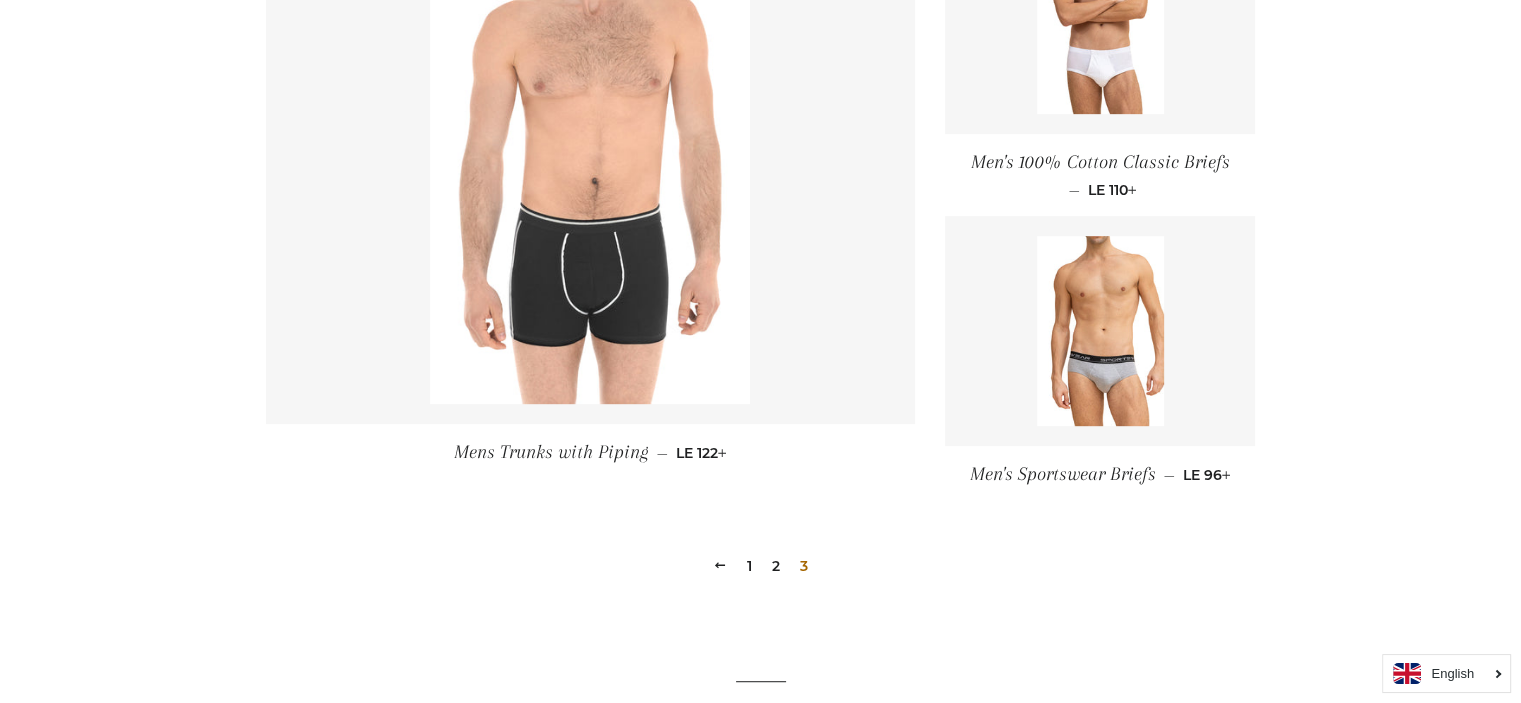 click on "2" at bounding box center (776, 566) 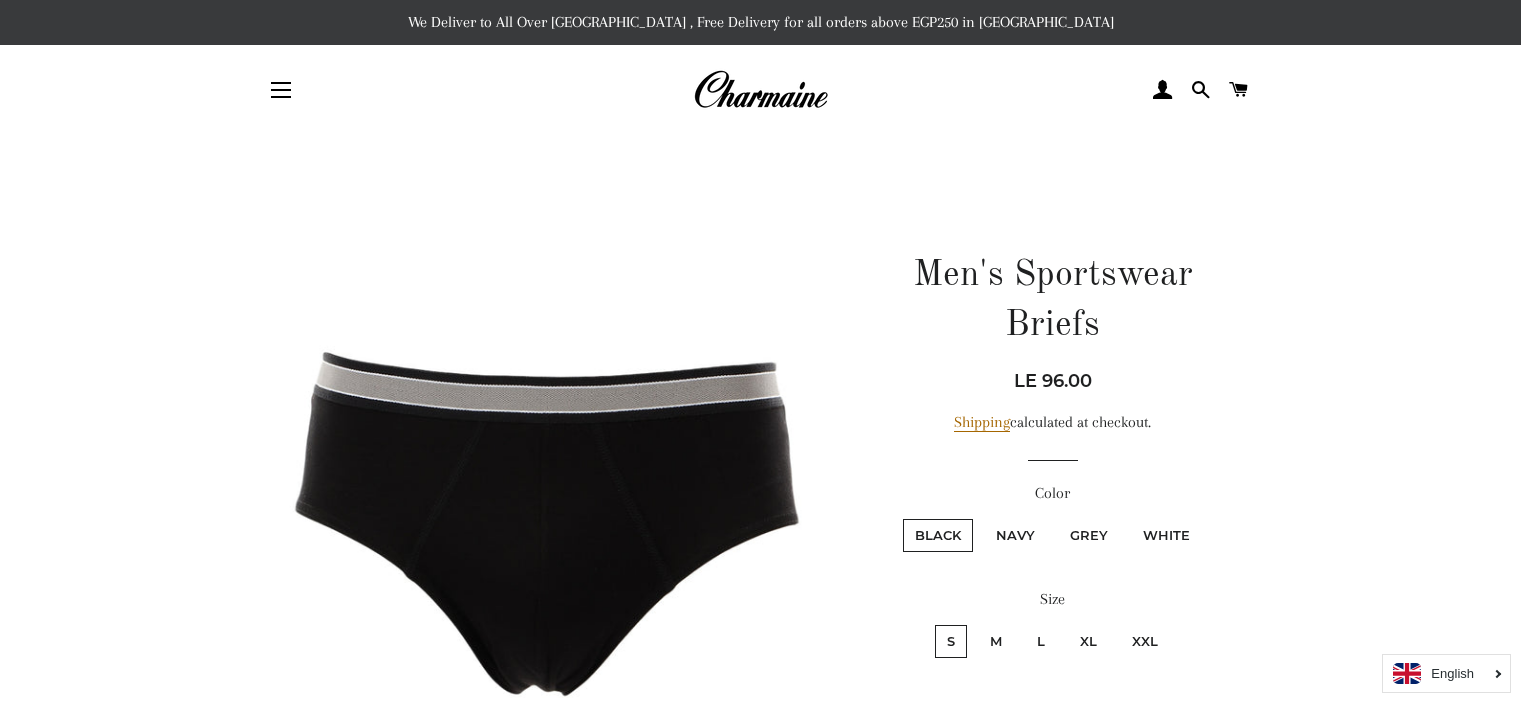 scroll, scrollTop: 203, scrollLeft: 0, axis: vertical 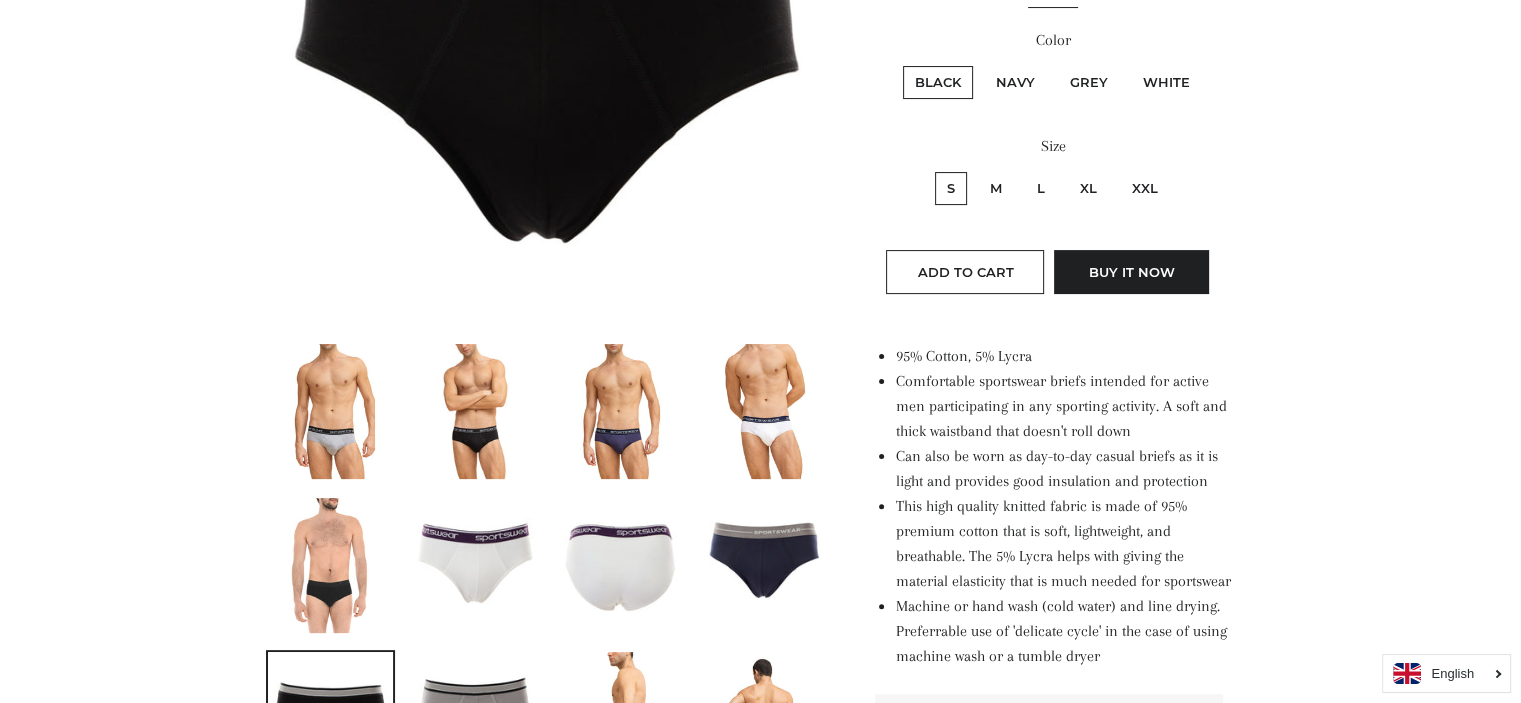 click at bounding box center (475, 561) 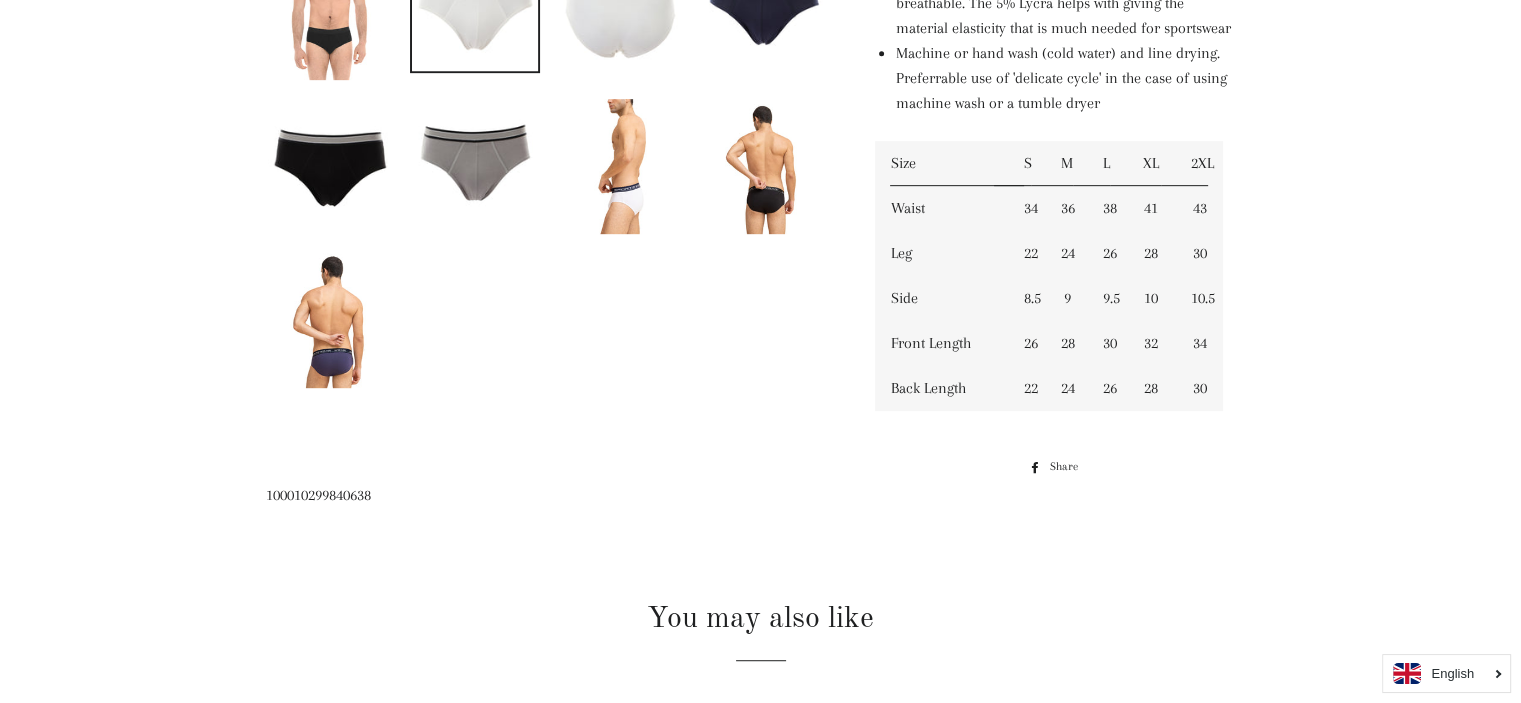scroll, scrollTop: 1000, scrollLeft: 0, axis: vertical 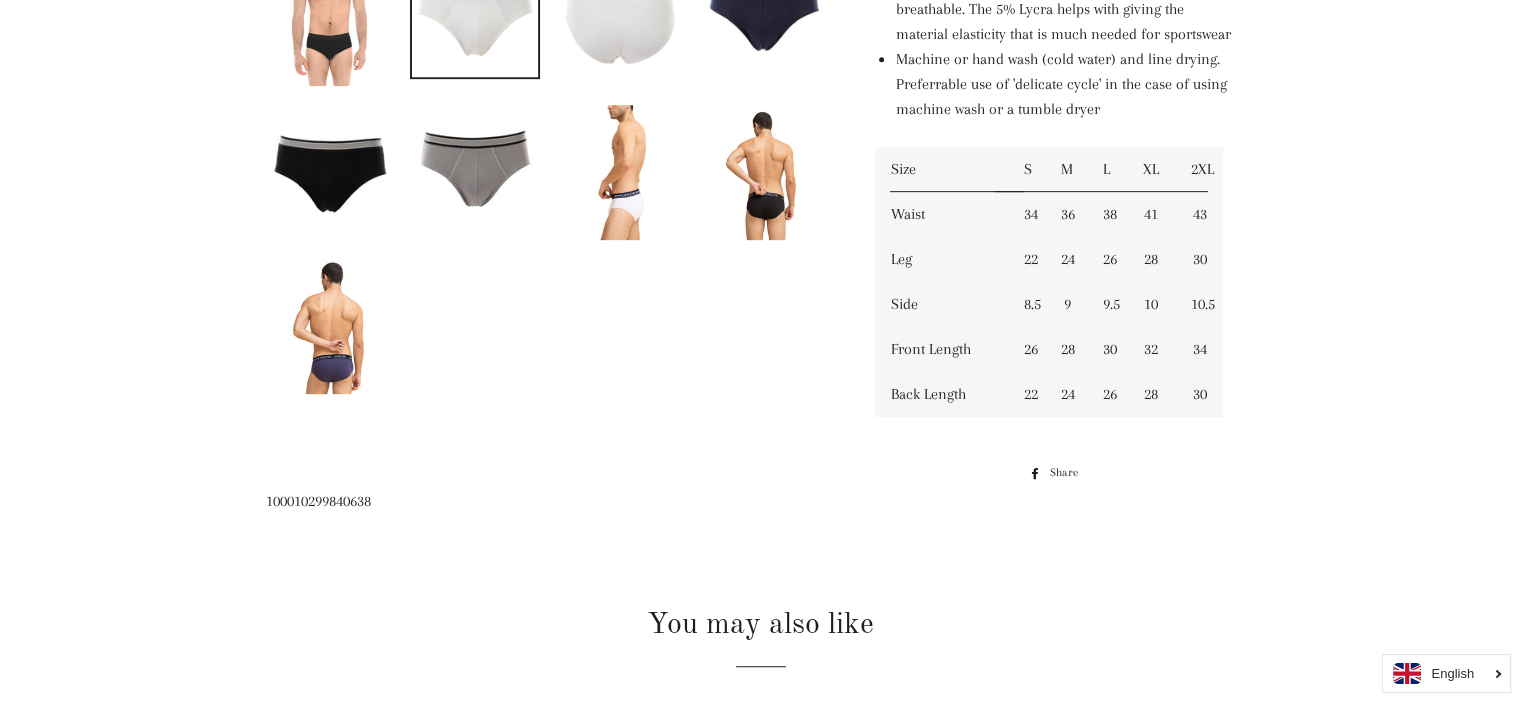 click on "34" at bounding box center (1027, 214) 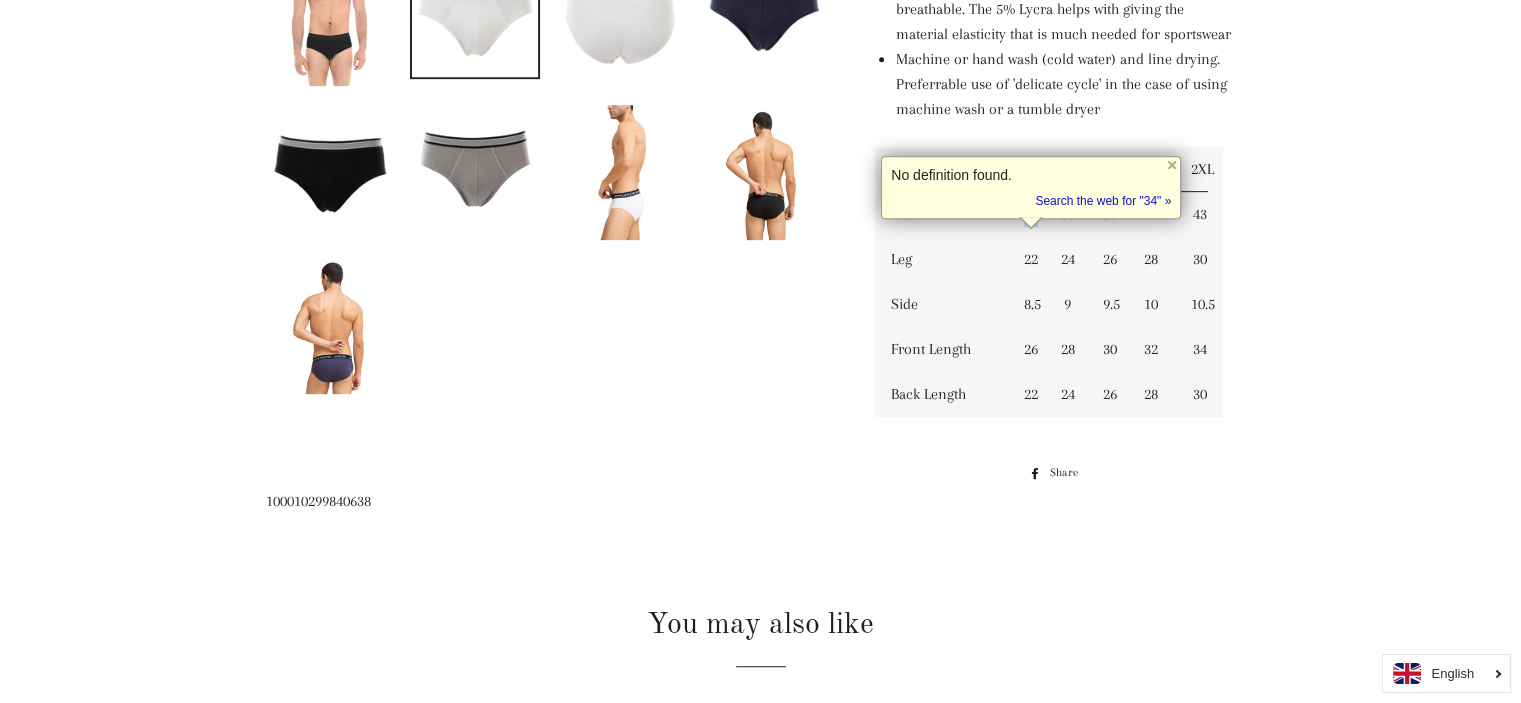 click on "34" at bounding box center (1027, 214) 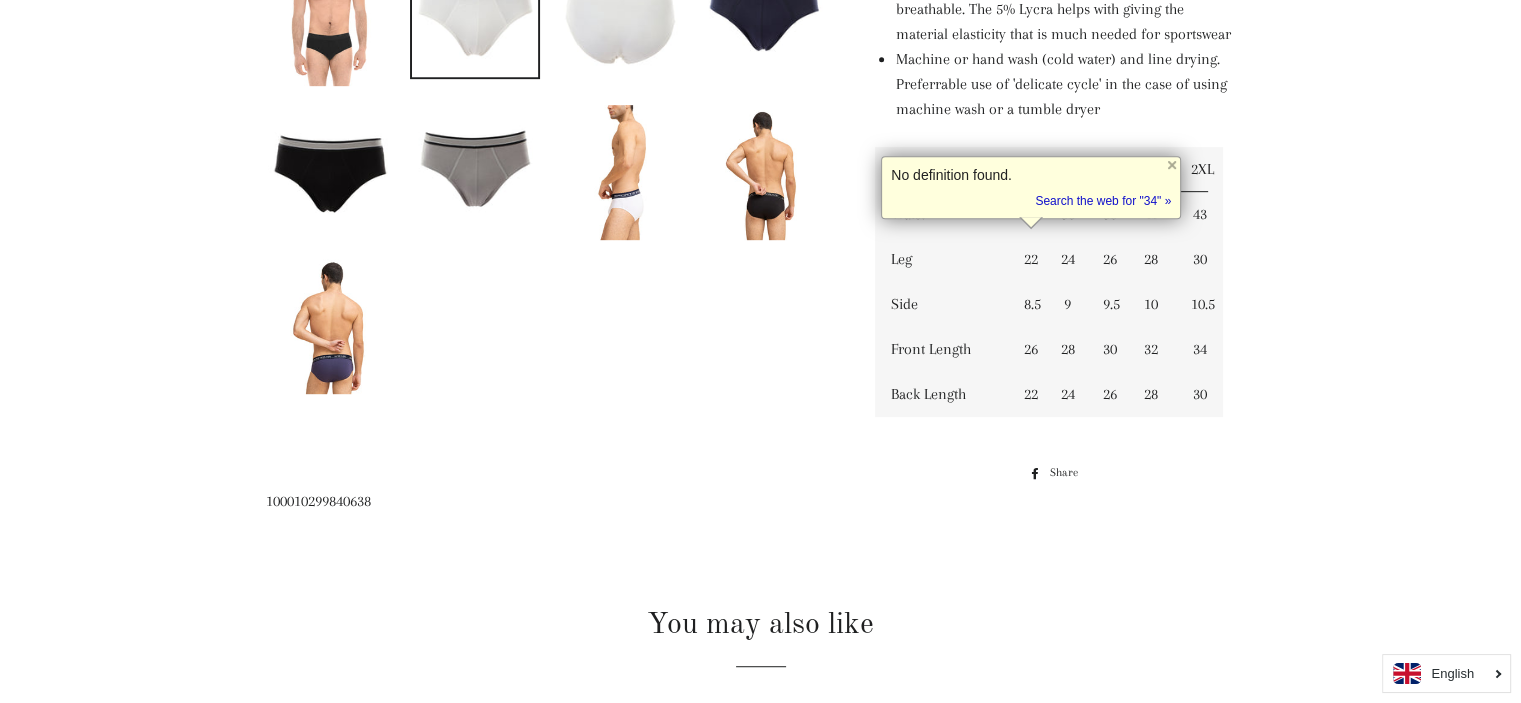 click on "22" at bounding box center (1027, 259) 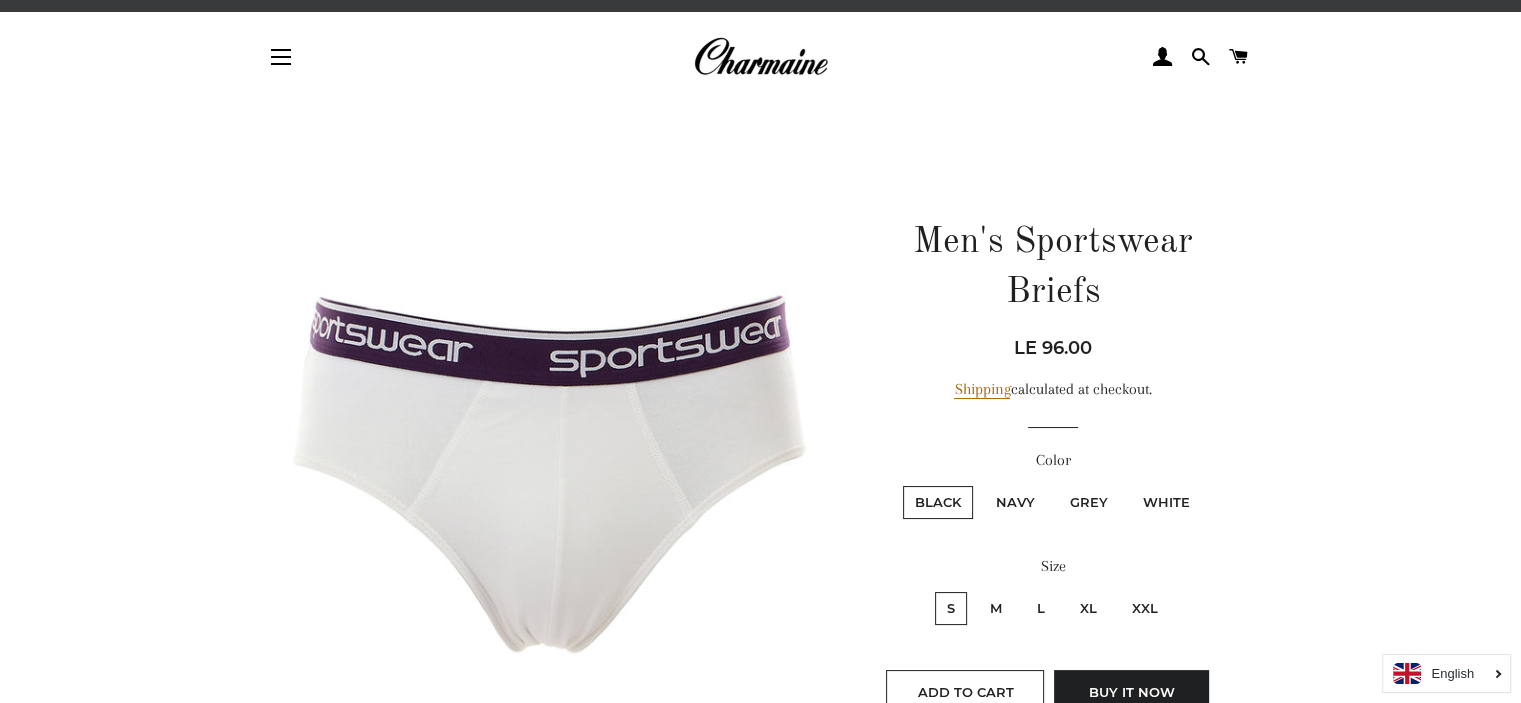 scroll, scrollTop: 0, scrollLeft: 0, axis: both 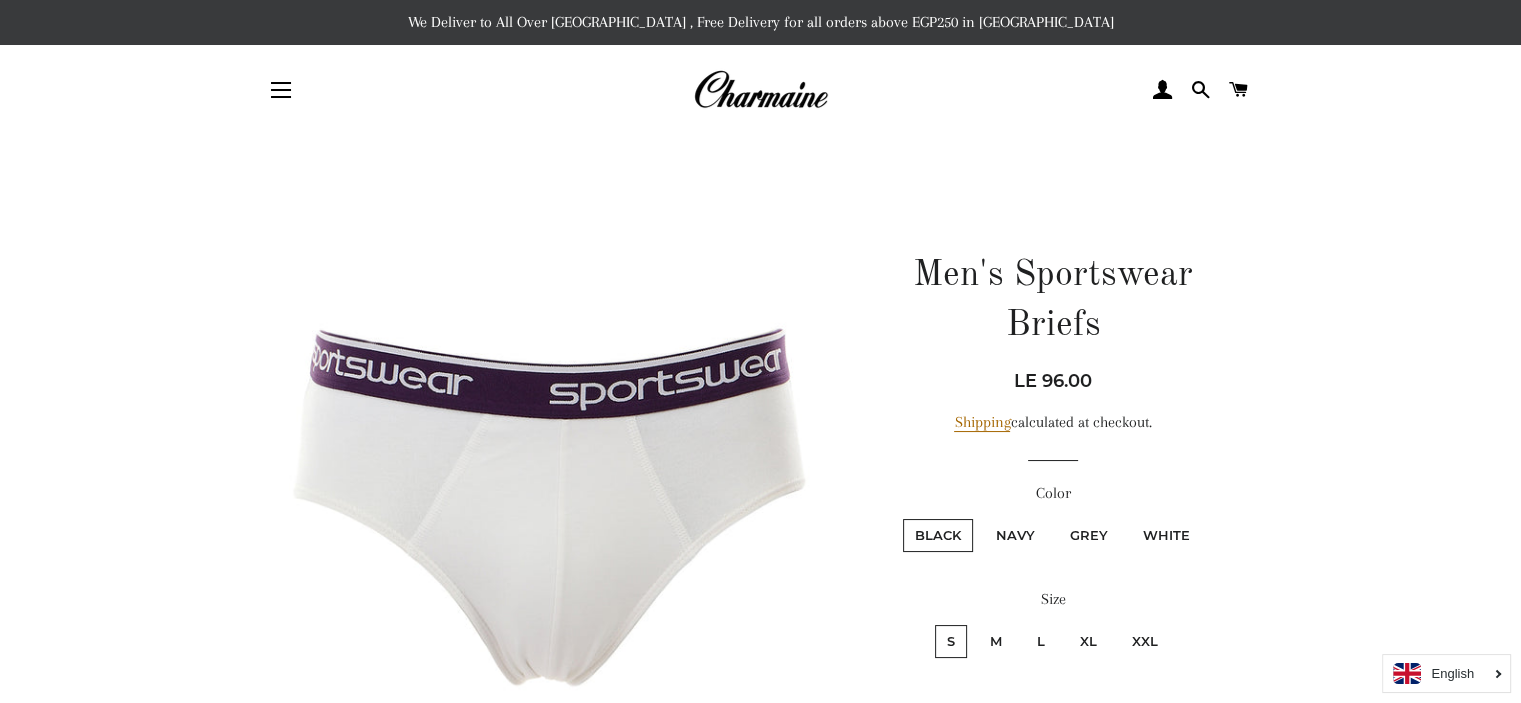click on "Men's Sportswear Briefs" at bounding box center [1052, 301] 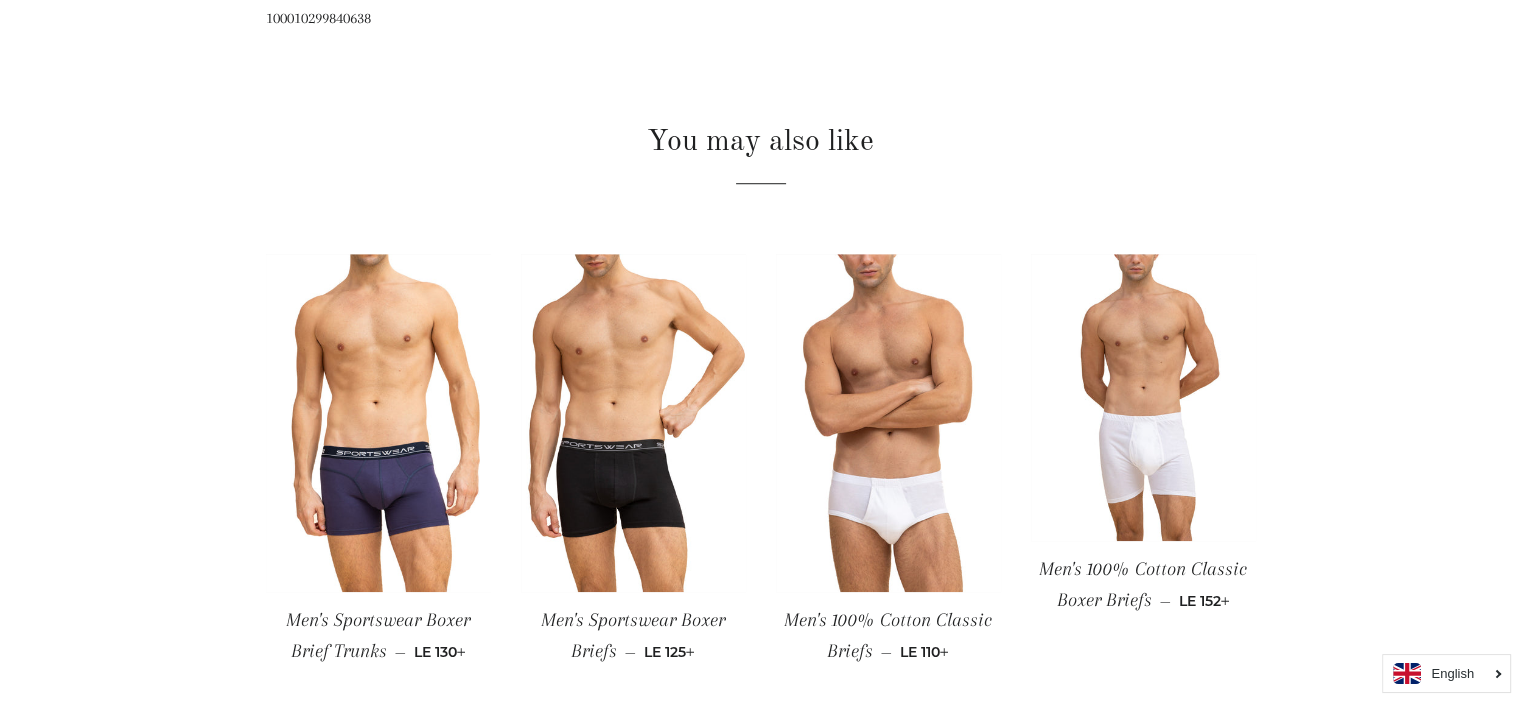scroll, scrollTop: 1484, scrollLeft: 0, axis: vertical 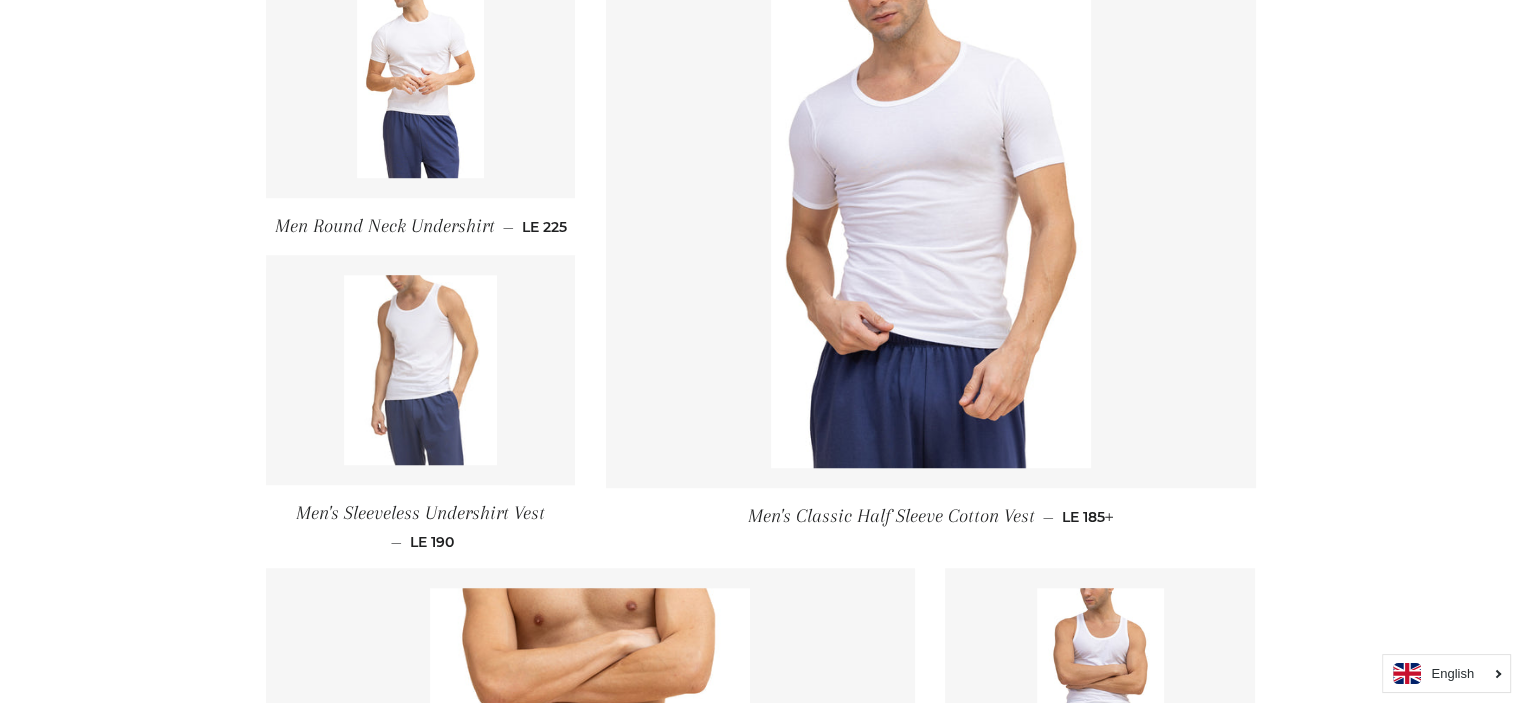 click at bounding box center [420, 370] 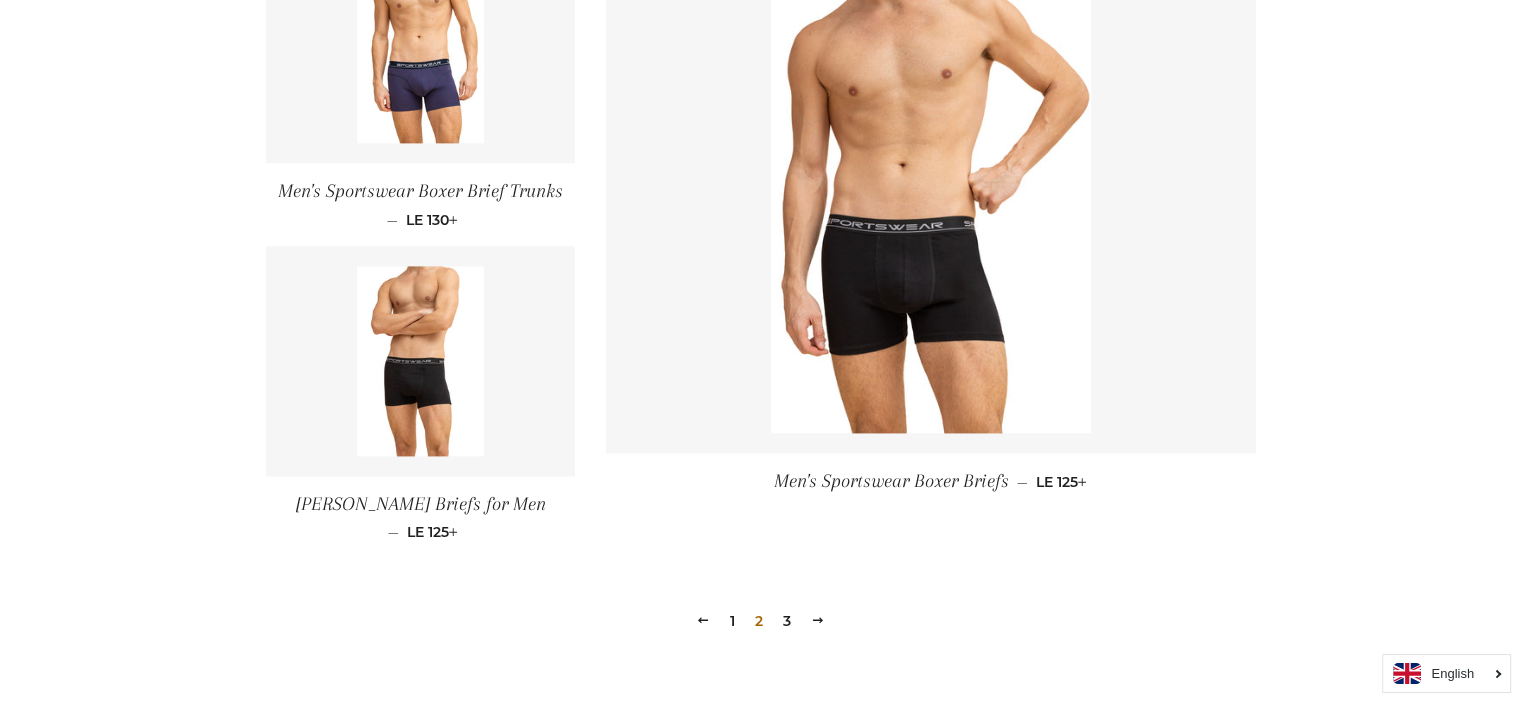 scroll, scrollTop: 2782, scrollLeft: 0, axis: vertical 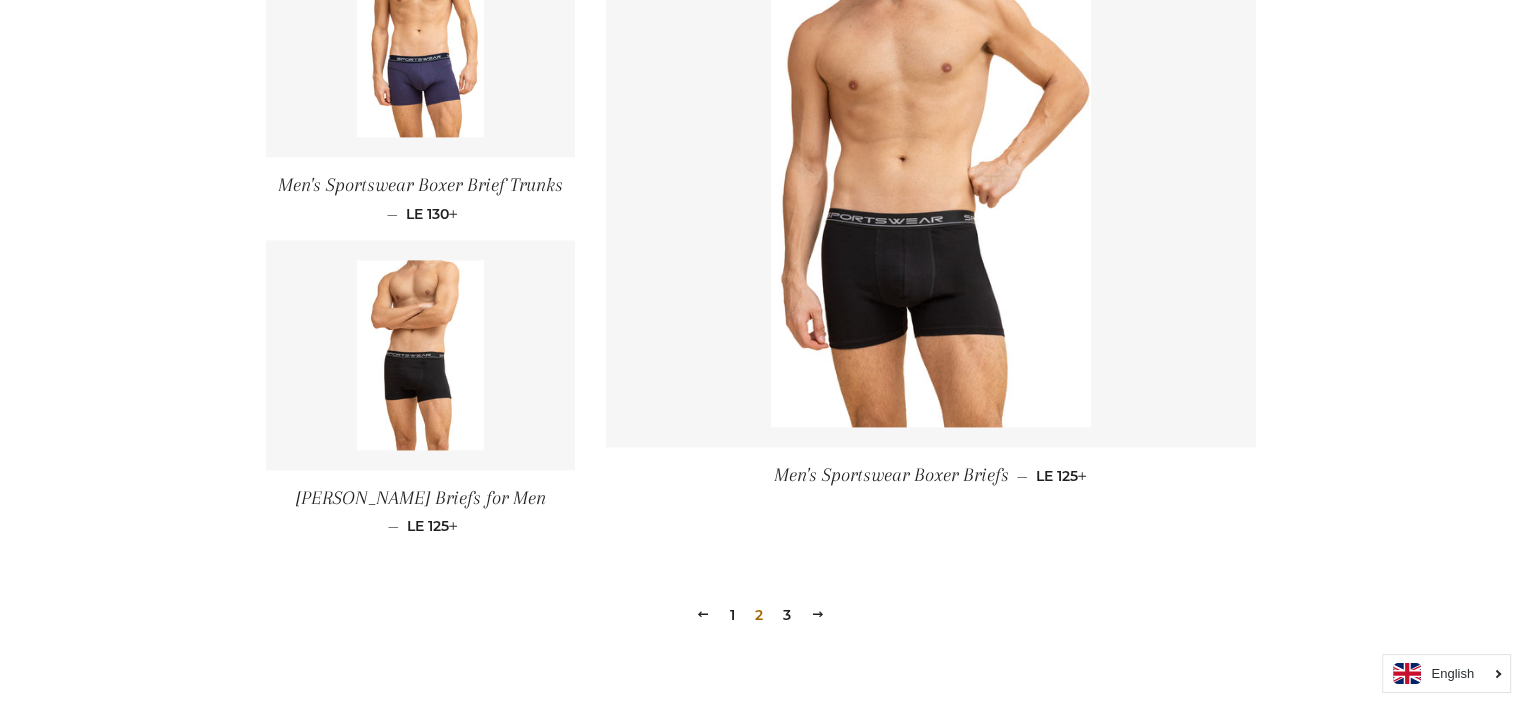 click on "3" at bounding box center [787, 615] 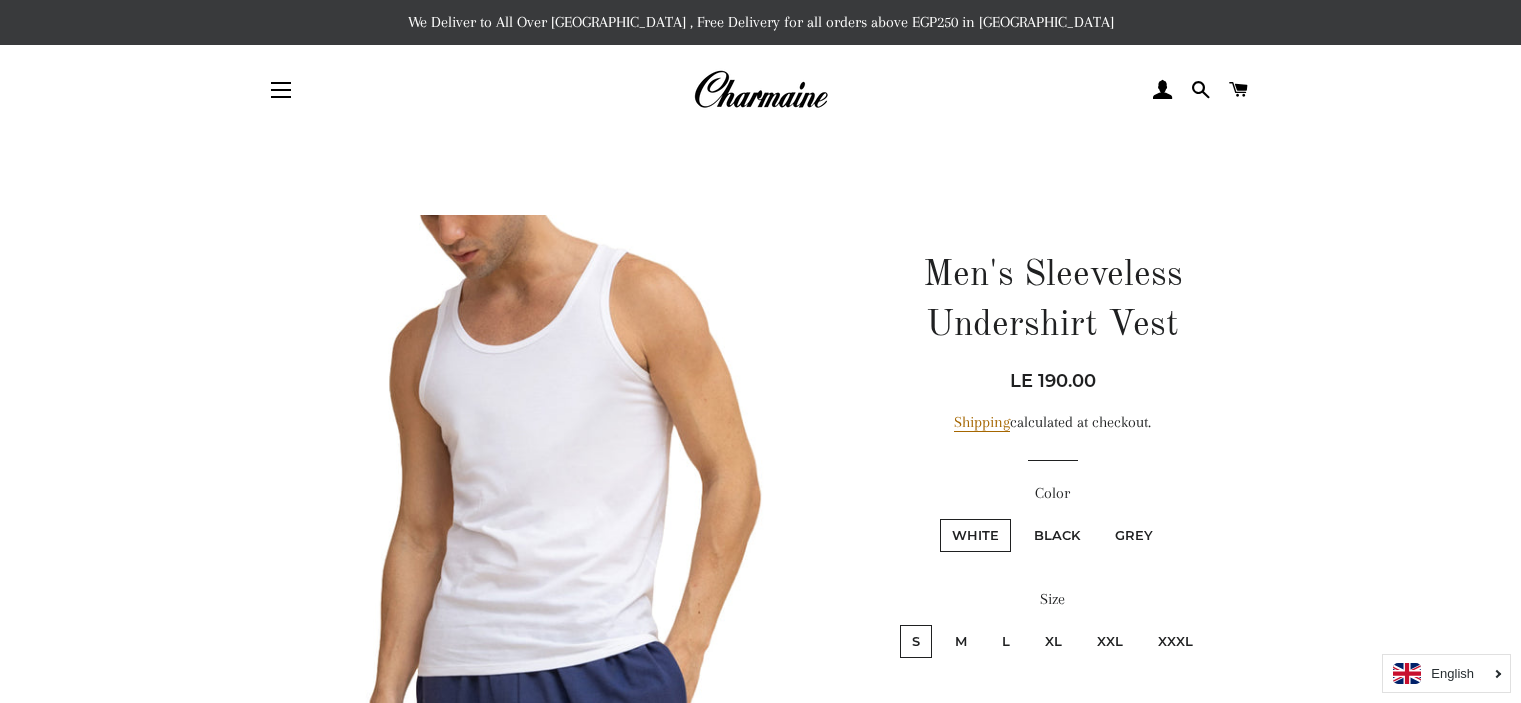 scroll, scrollTop: 0, scrollLeft: 0, axis: both 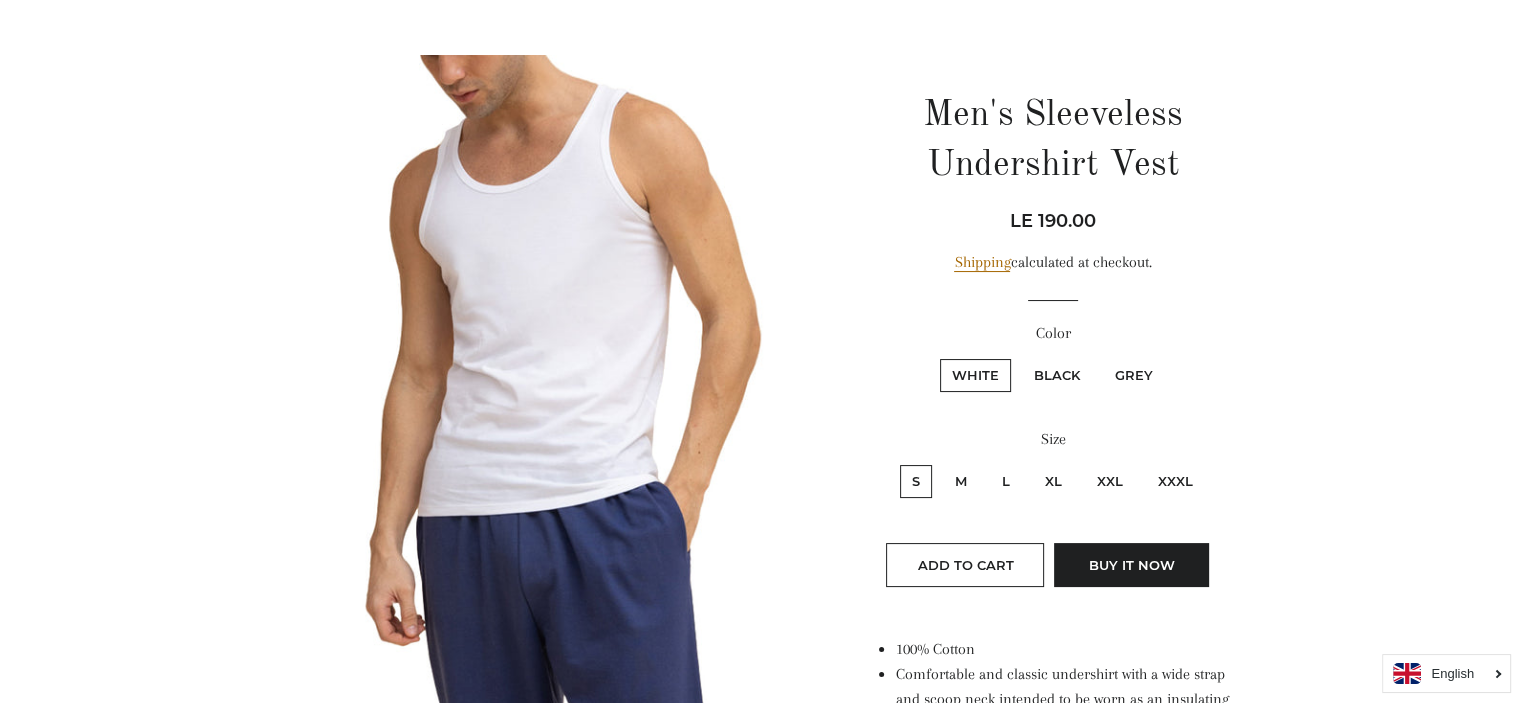 click at bounding box center [548, 406] 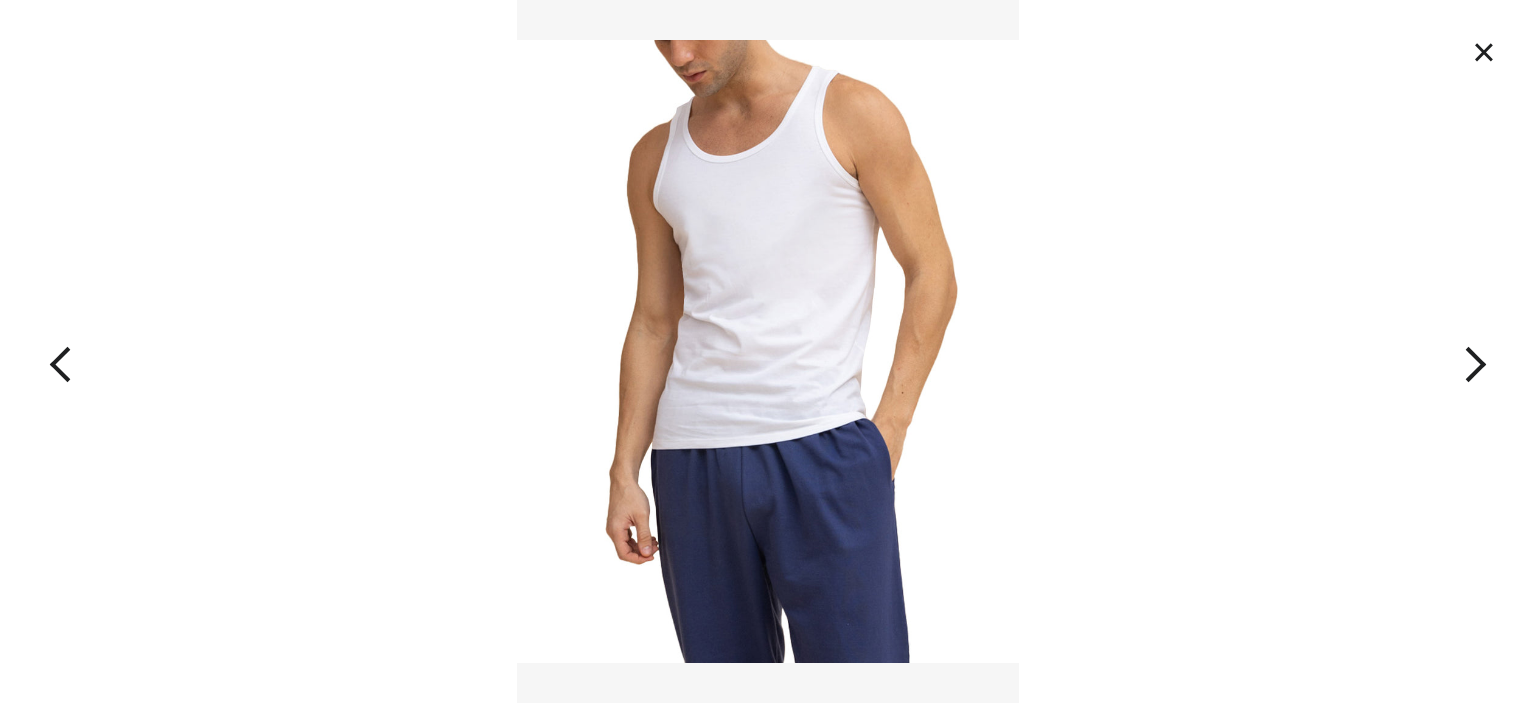 click at bounding box center [768, 351] 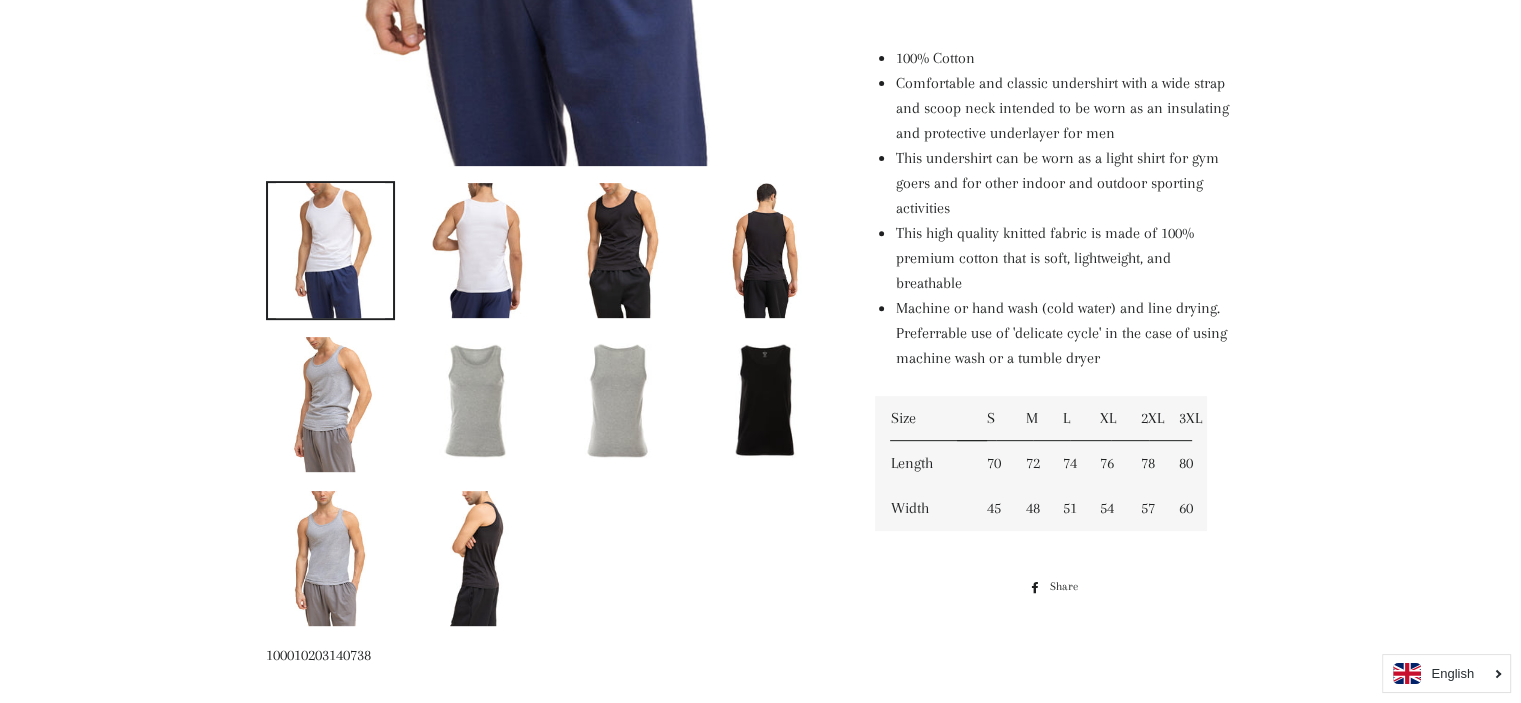 scroll, scrollTop: 747, scrollLeft: 0, axis: vertical 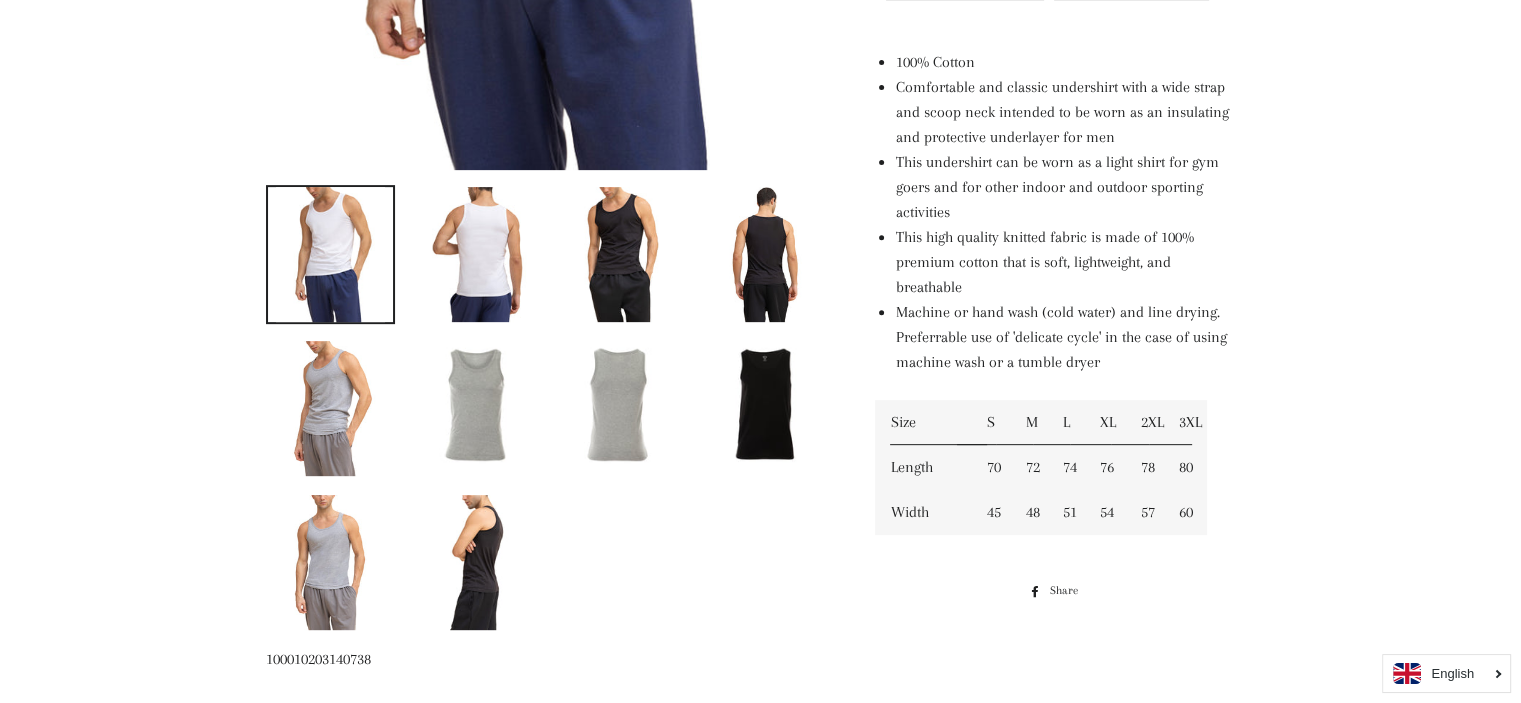 click at bounding box center [475, 404] 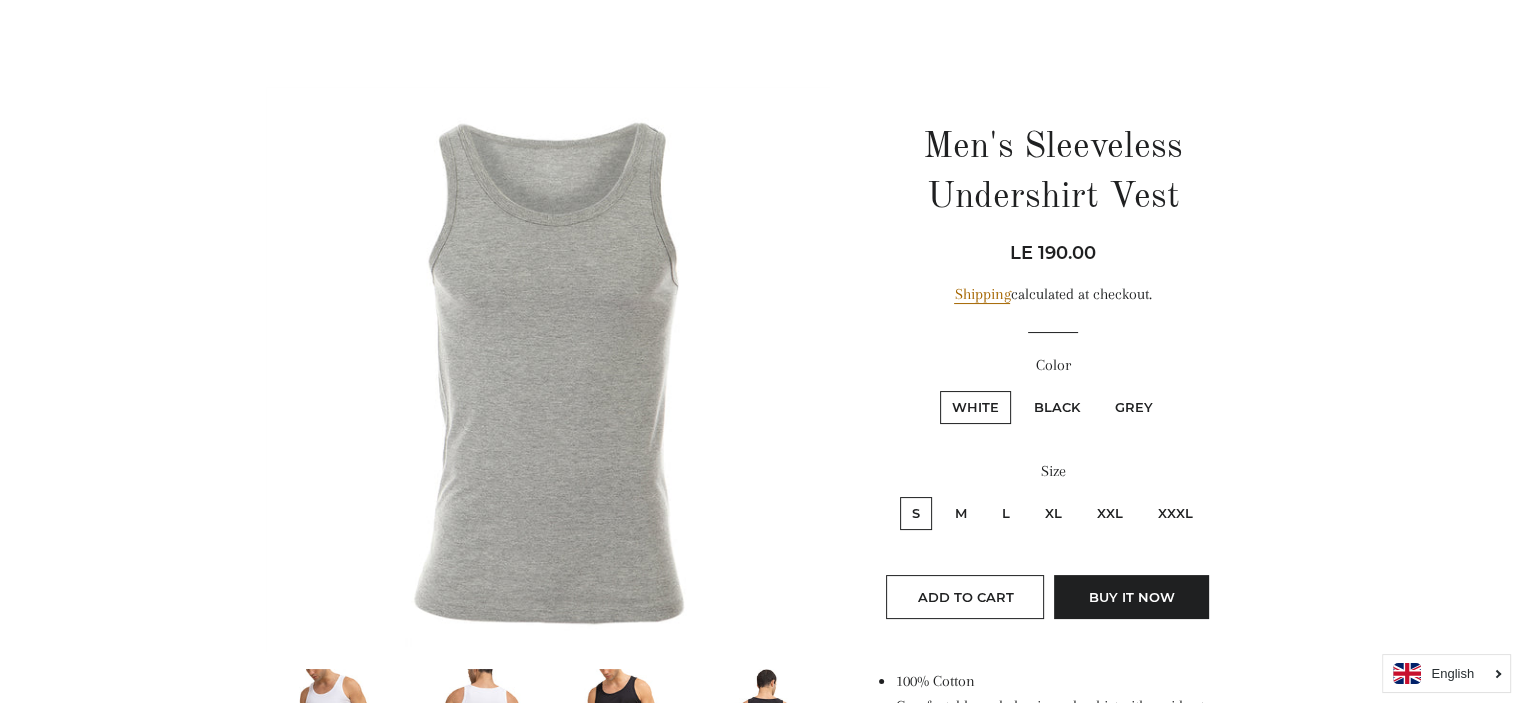scroll, scrollTop: 133, scrollLeft: 0, axis: vertical 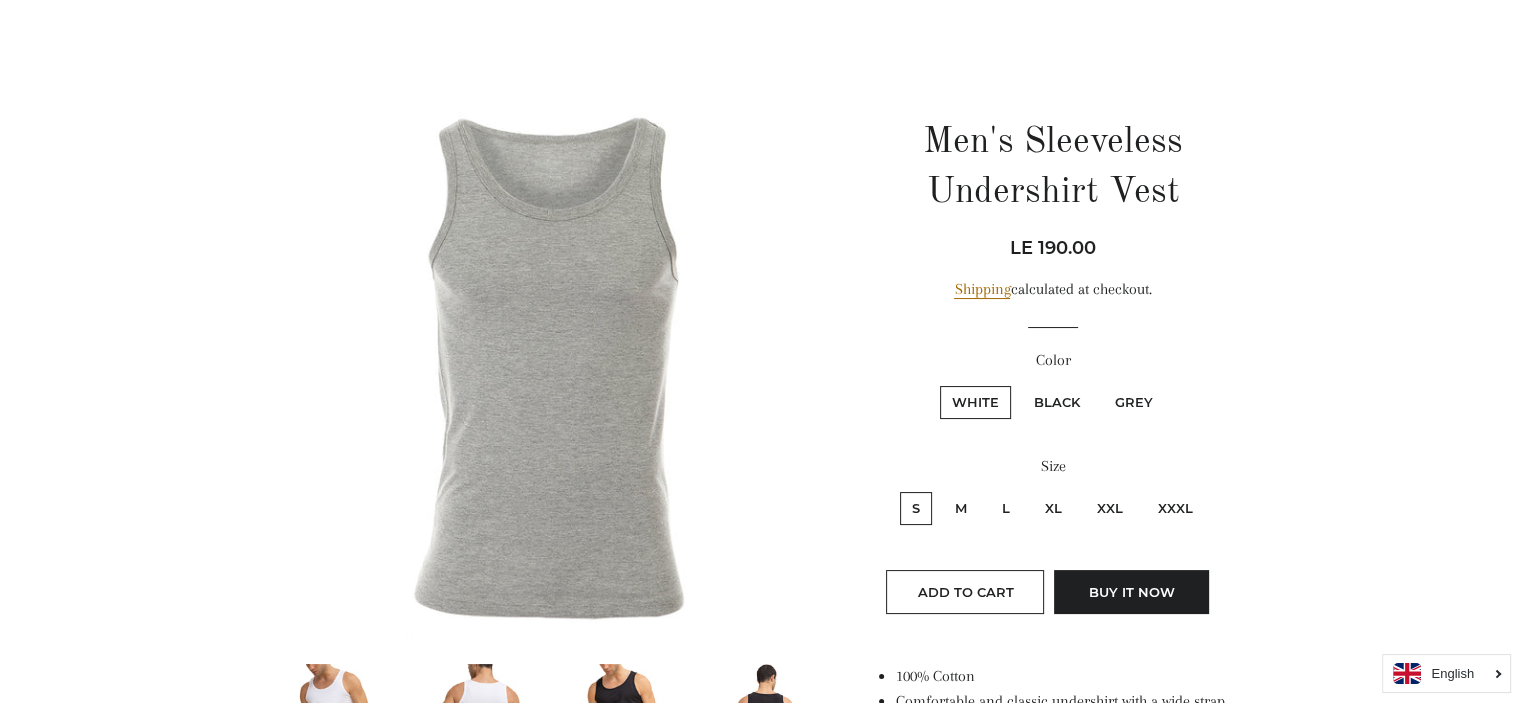 click on "Black" at bounding box center (1057, 402) 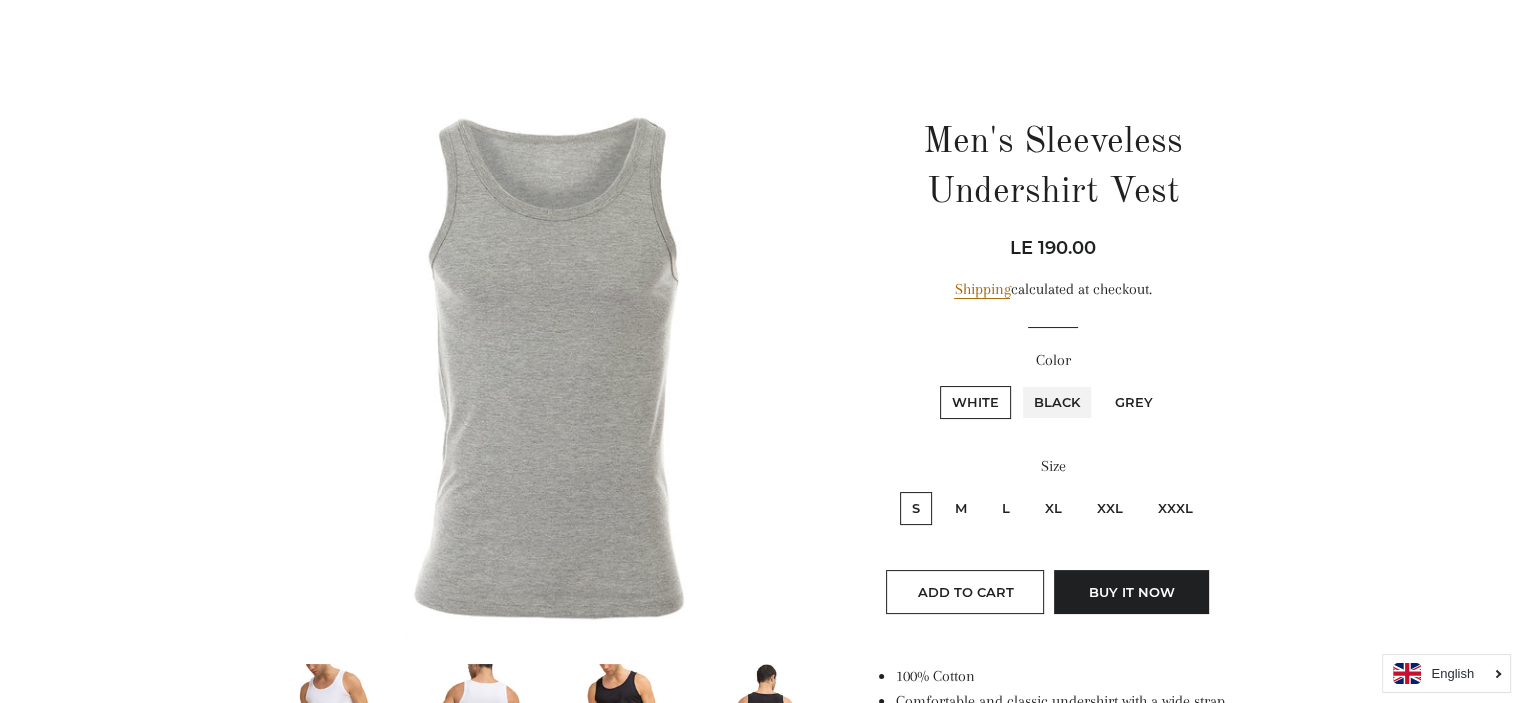 click on "Black" at bounding box center (1019, 383) 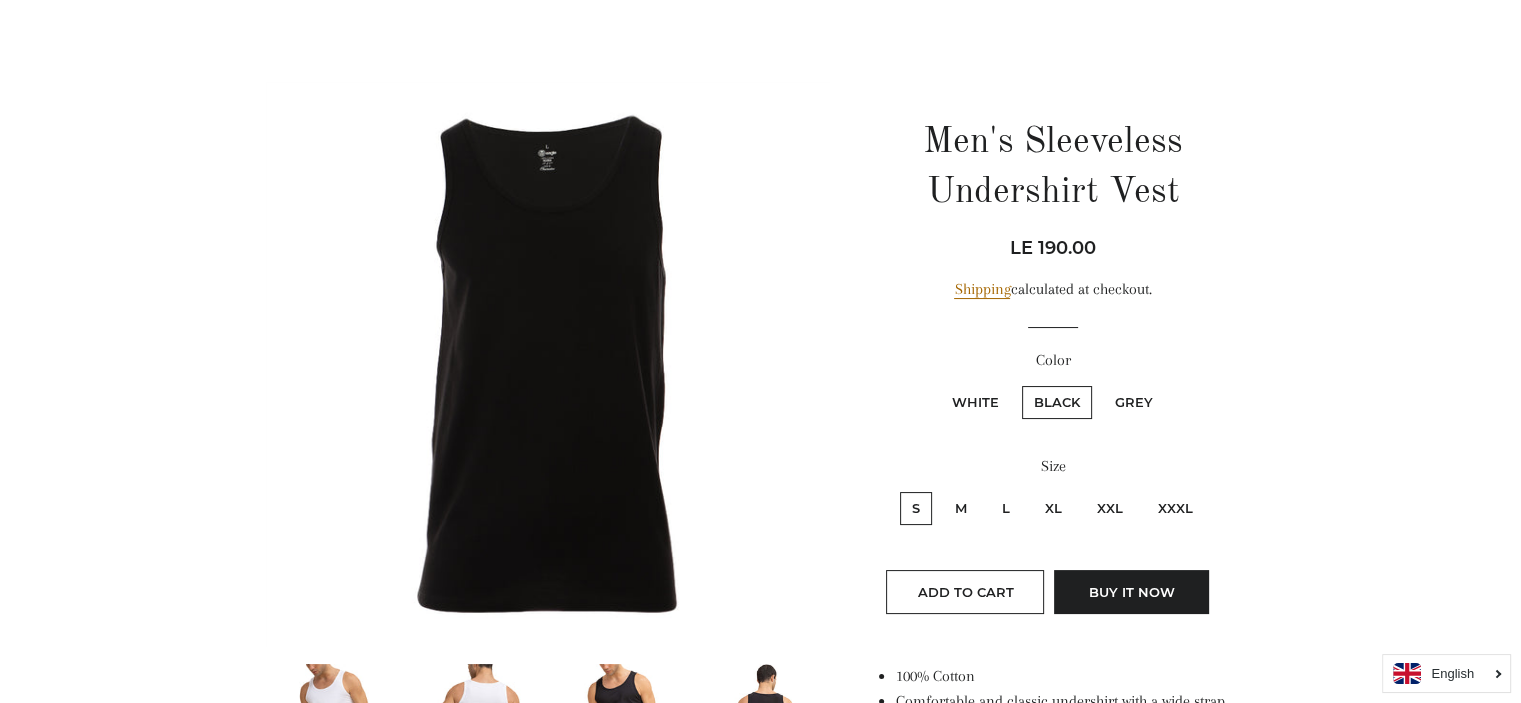 click on "White" at bounding box center (975, 402) 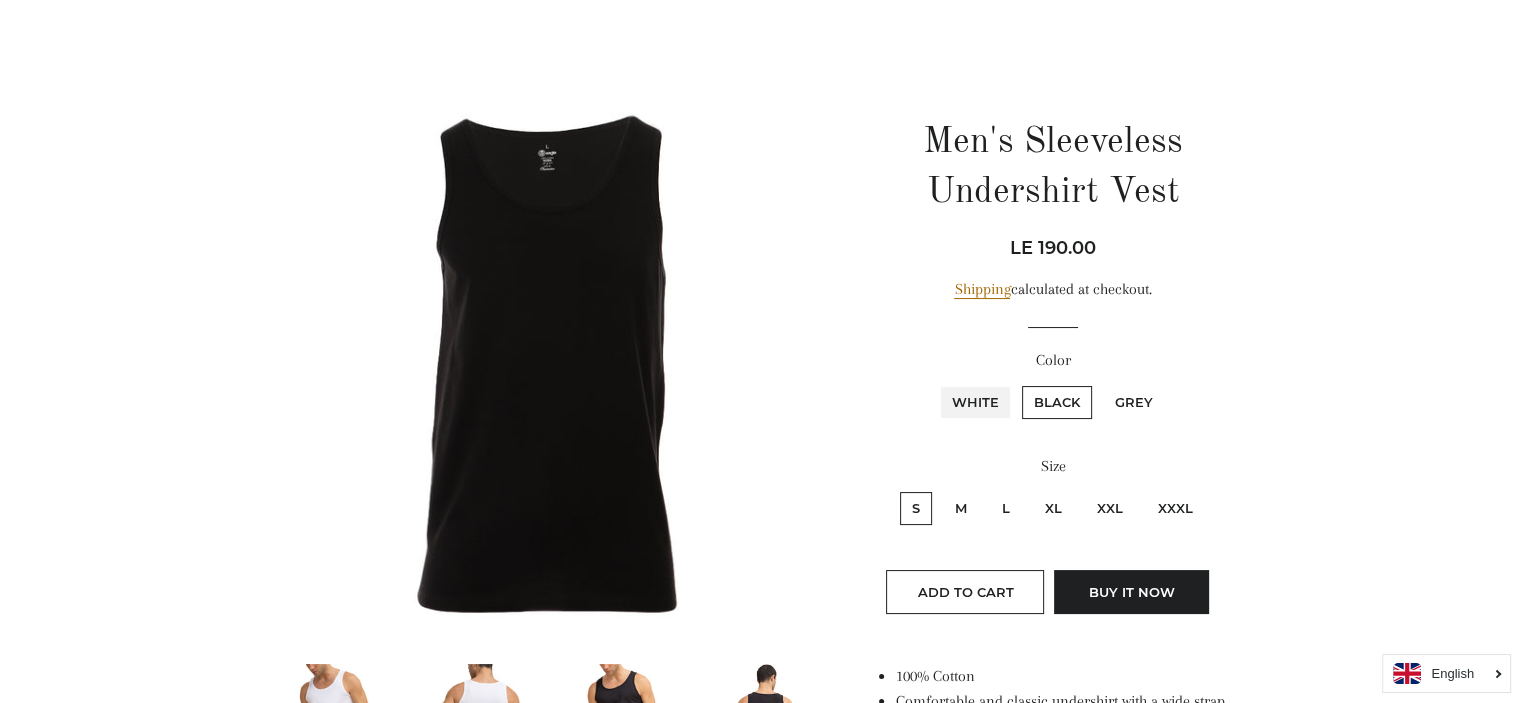 radio on "true" 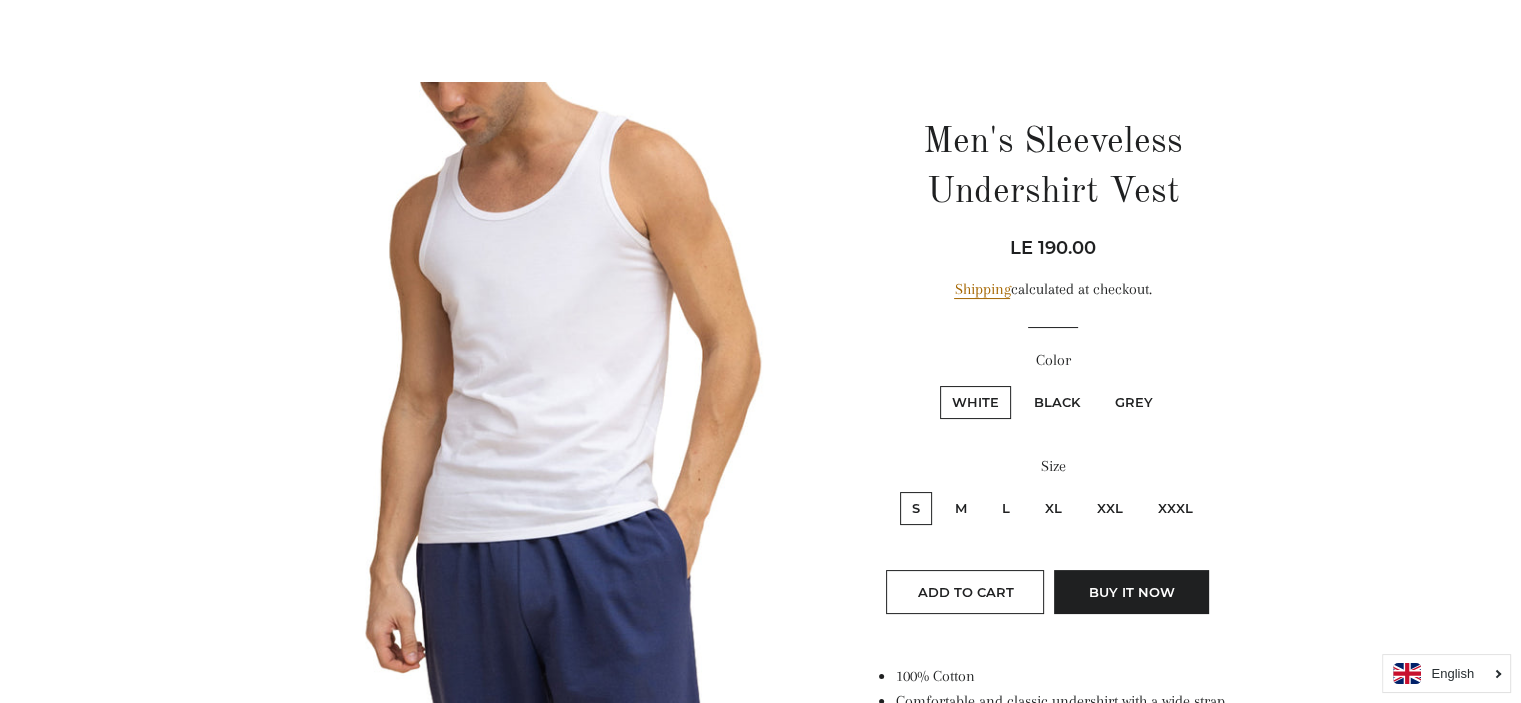 click on "Grey" at bounding box center (1134, 402) 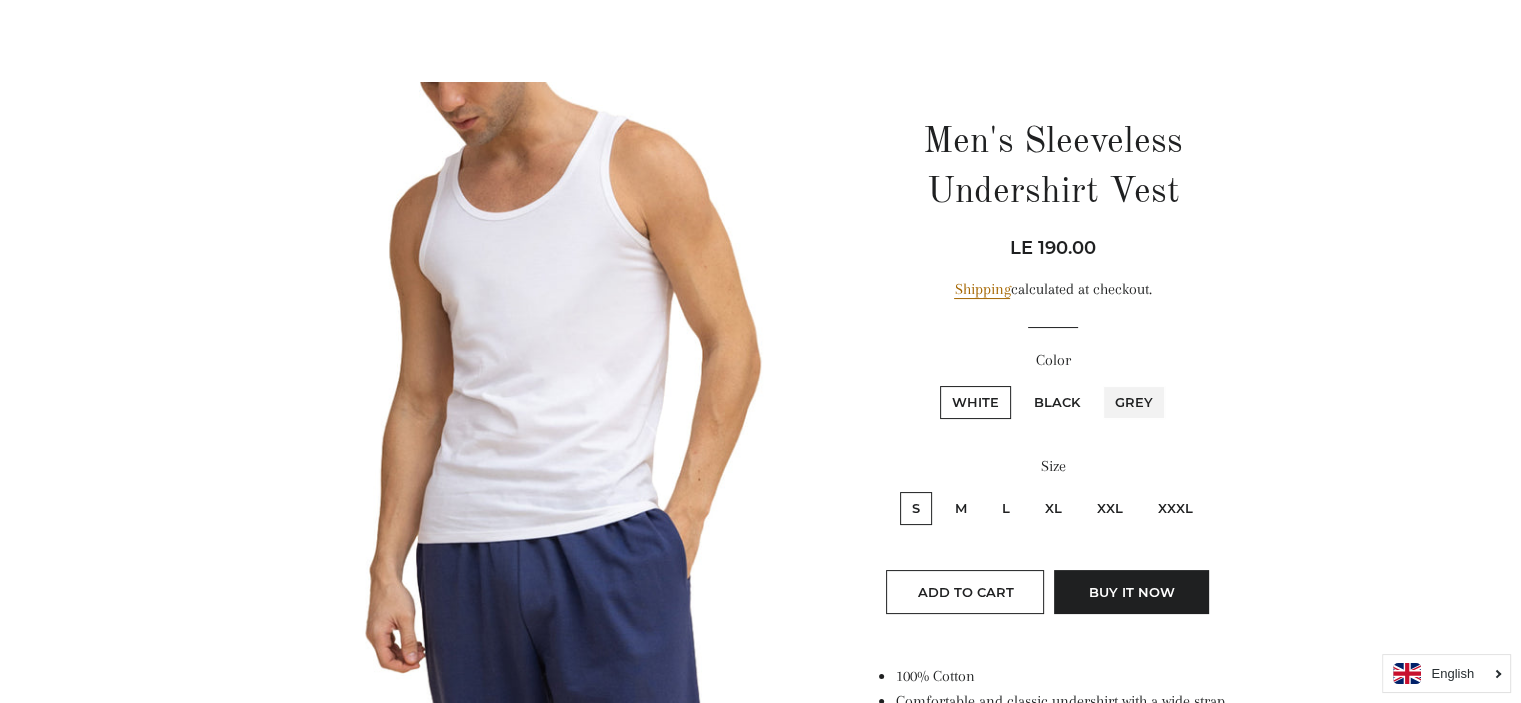 click on "Grey" at bounding box center [1100, 383] 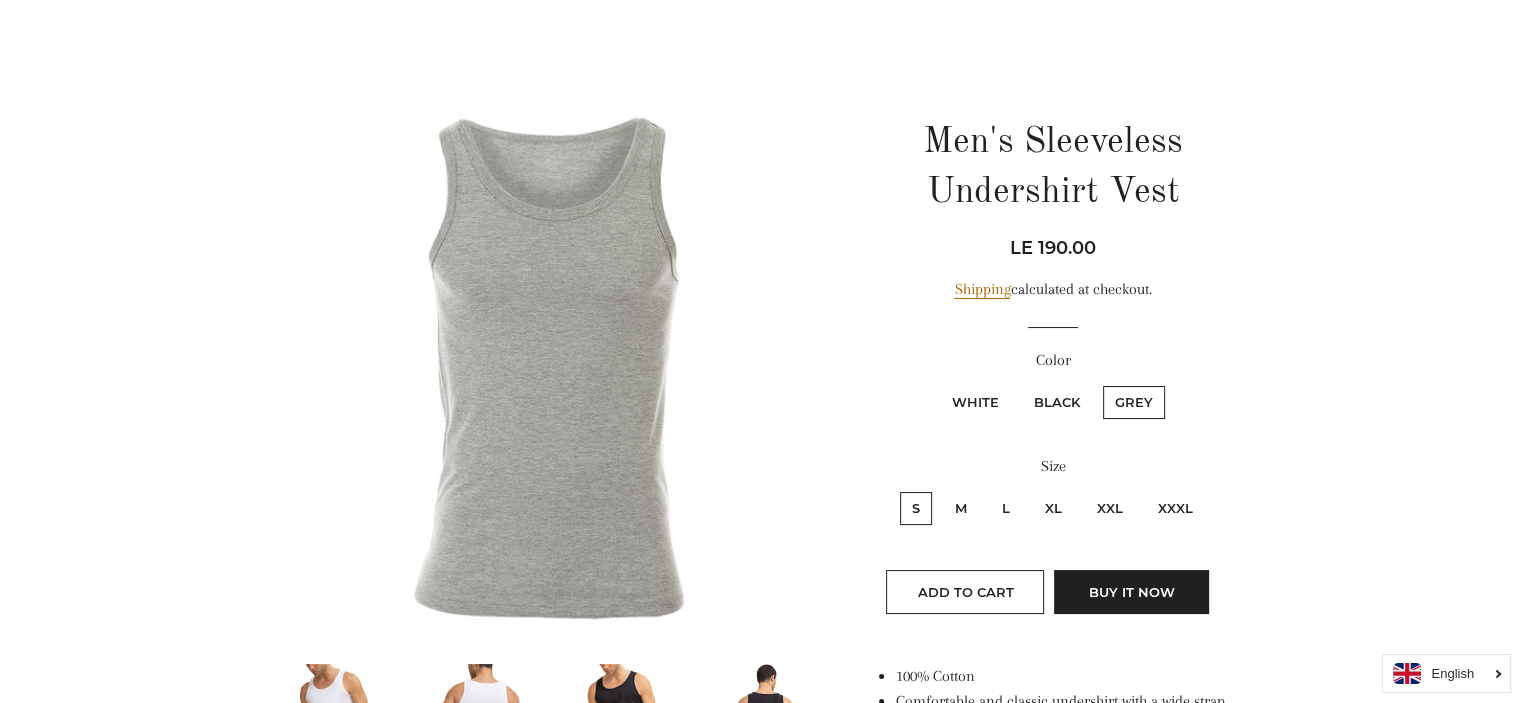 click on "White" at bounding box center (975, 402) 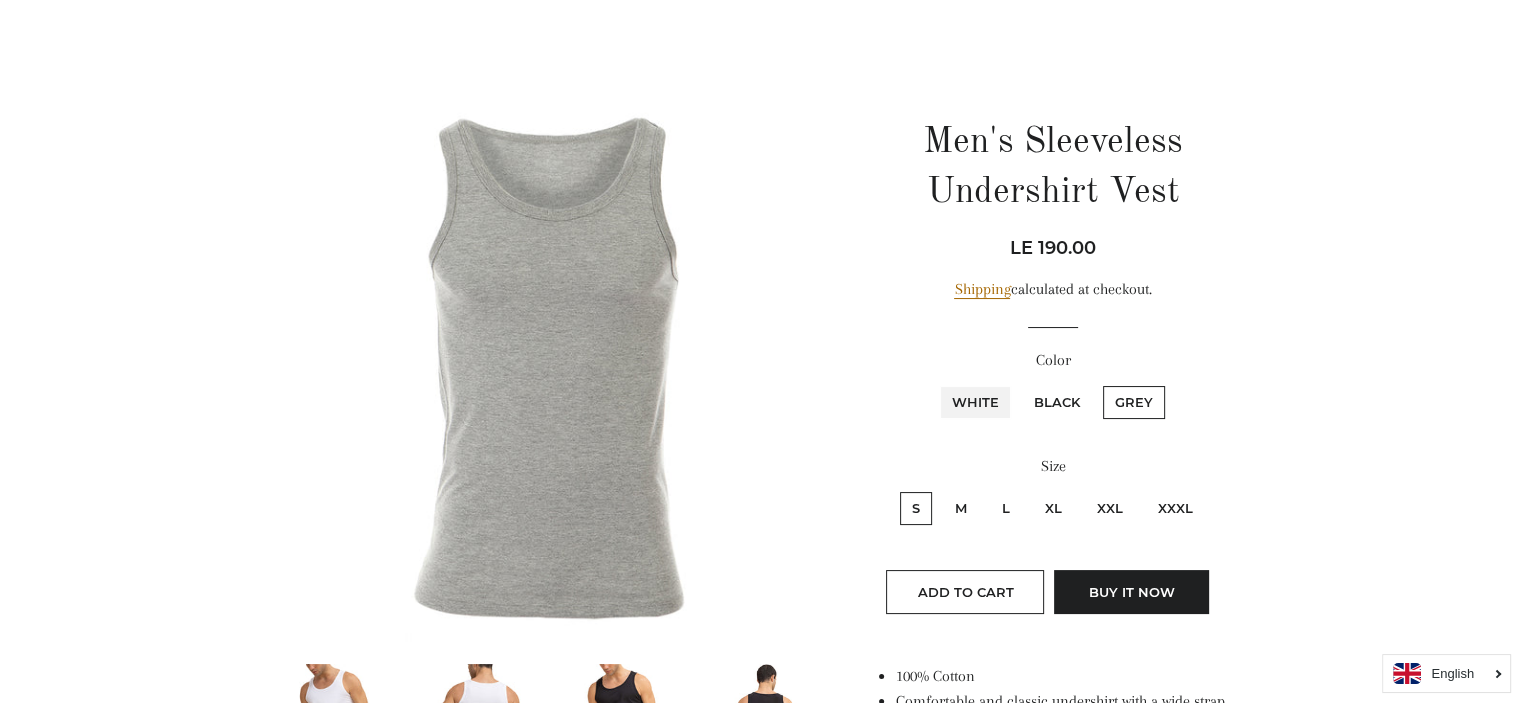 click on "White" at bounding box center [937, 383] 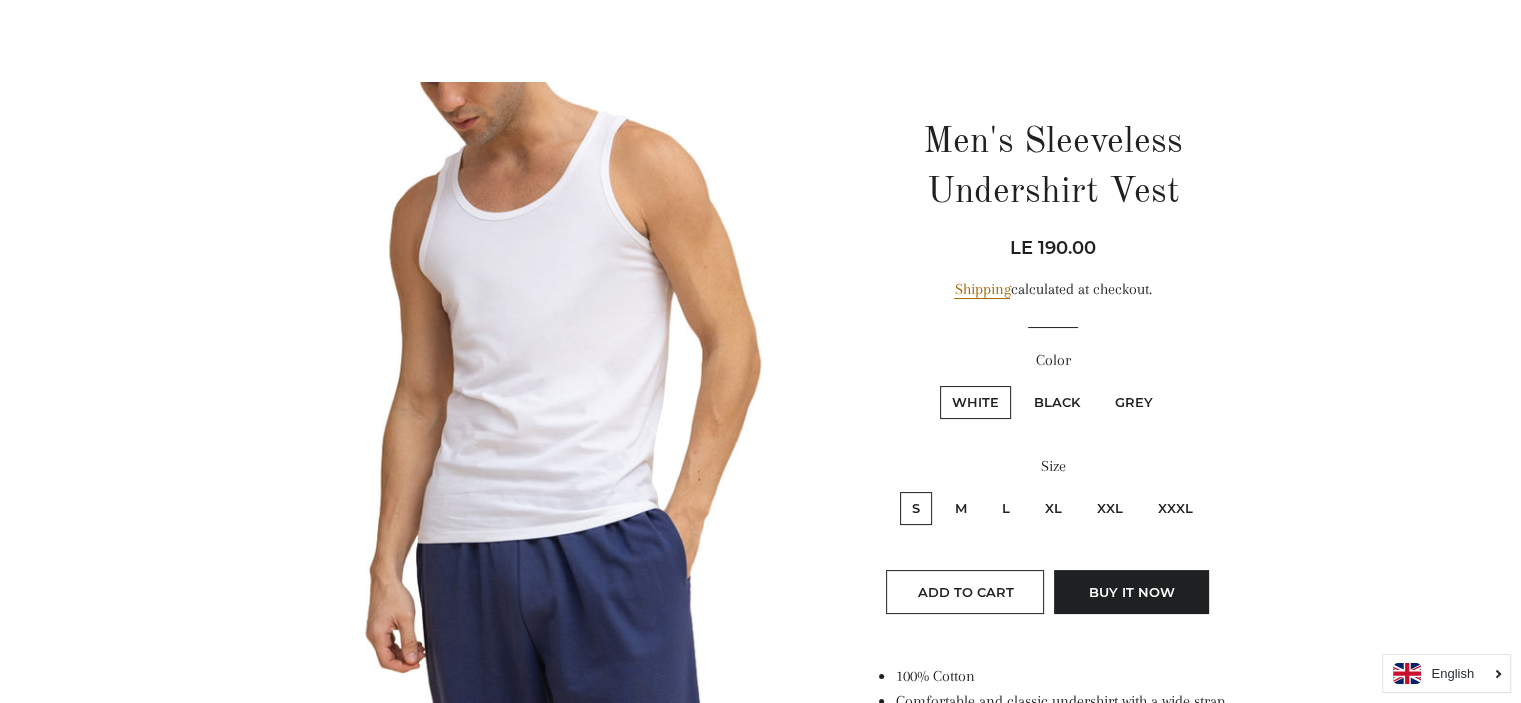 click on "M" at bounding box center (961, 508) 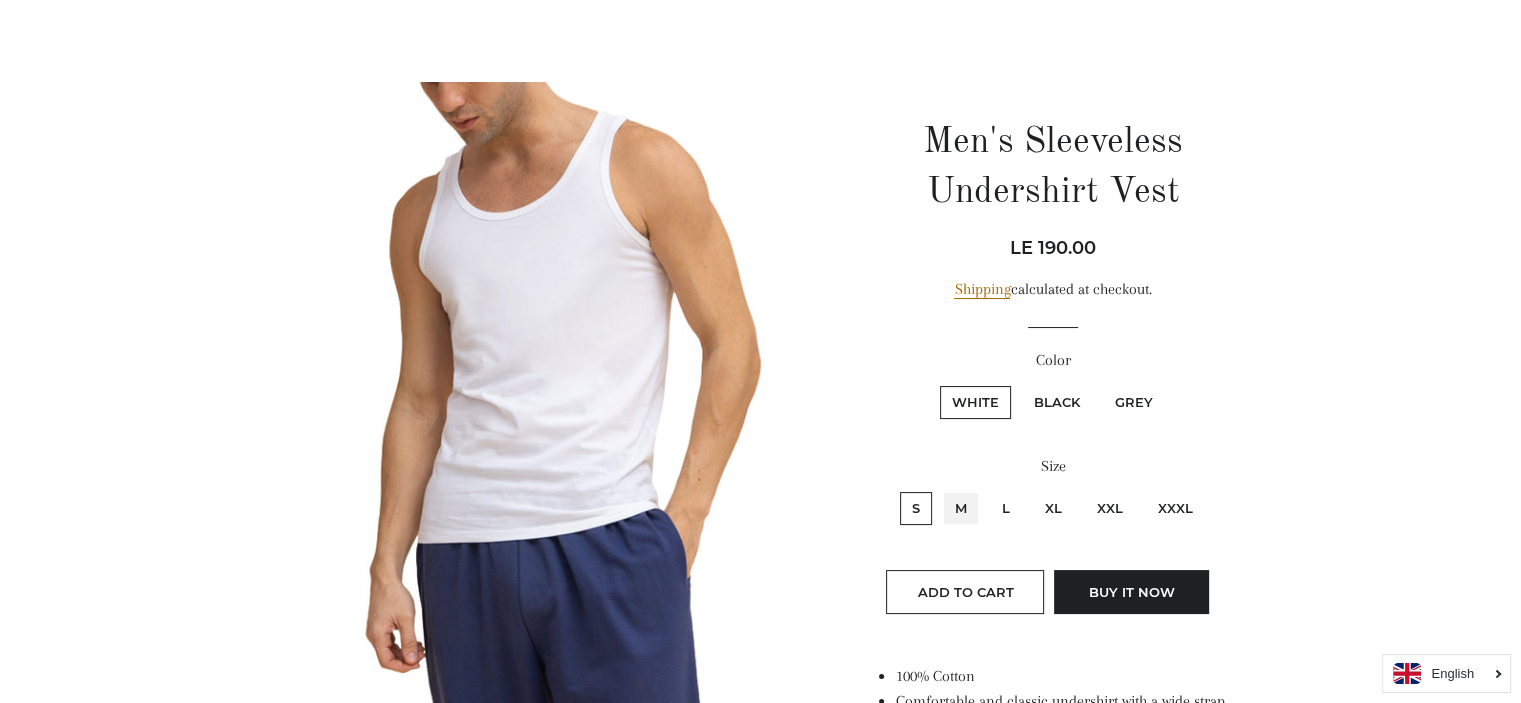 click on "M" at bounding box center (940, 489) 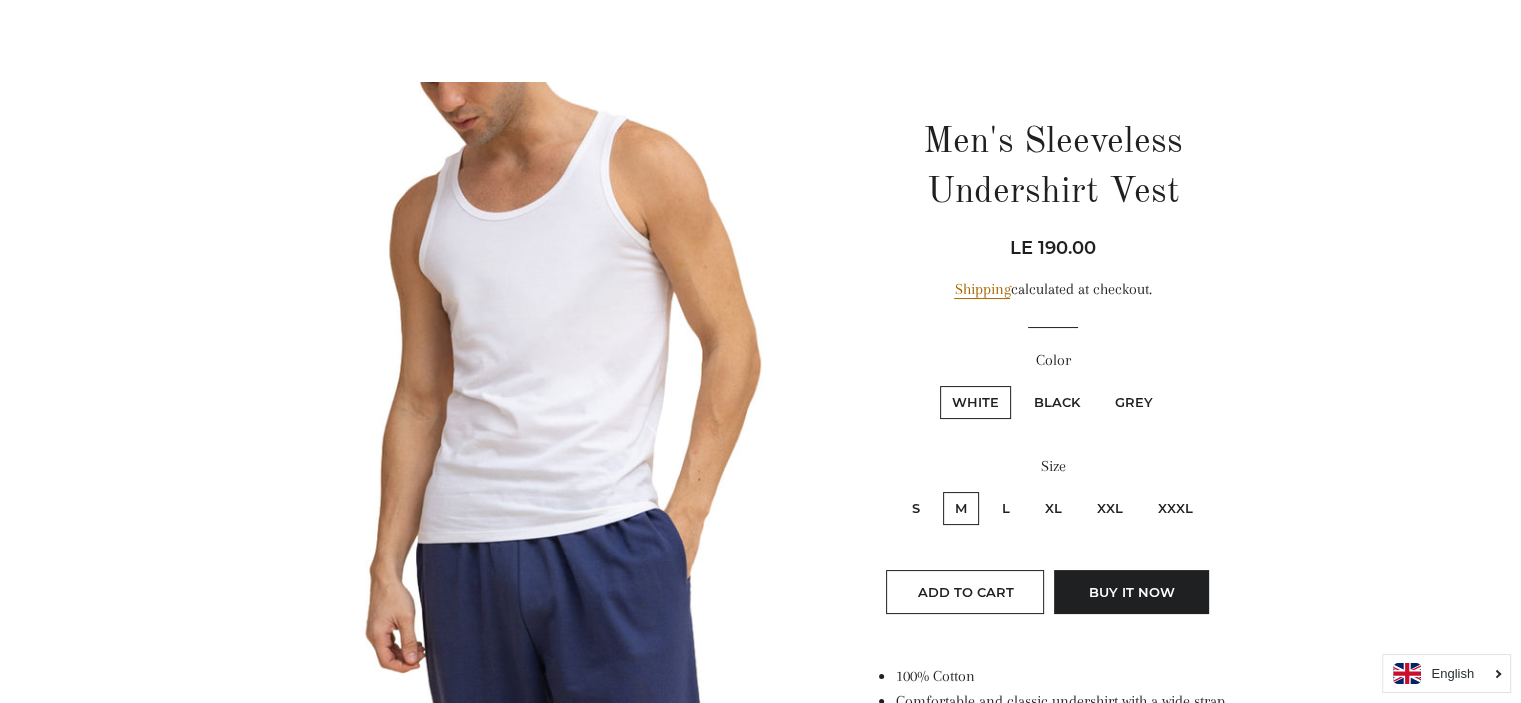 click on "XL" at bounding box center [1053, 508] 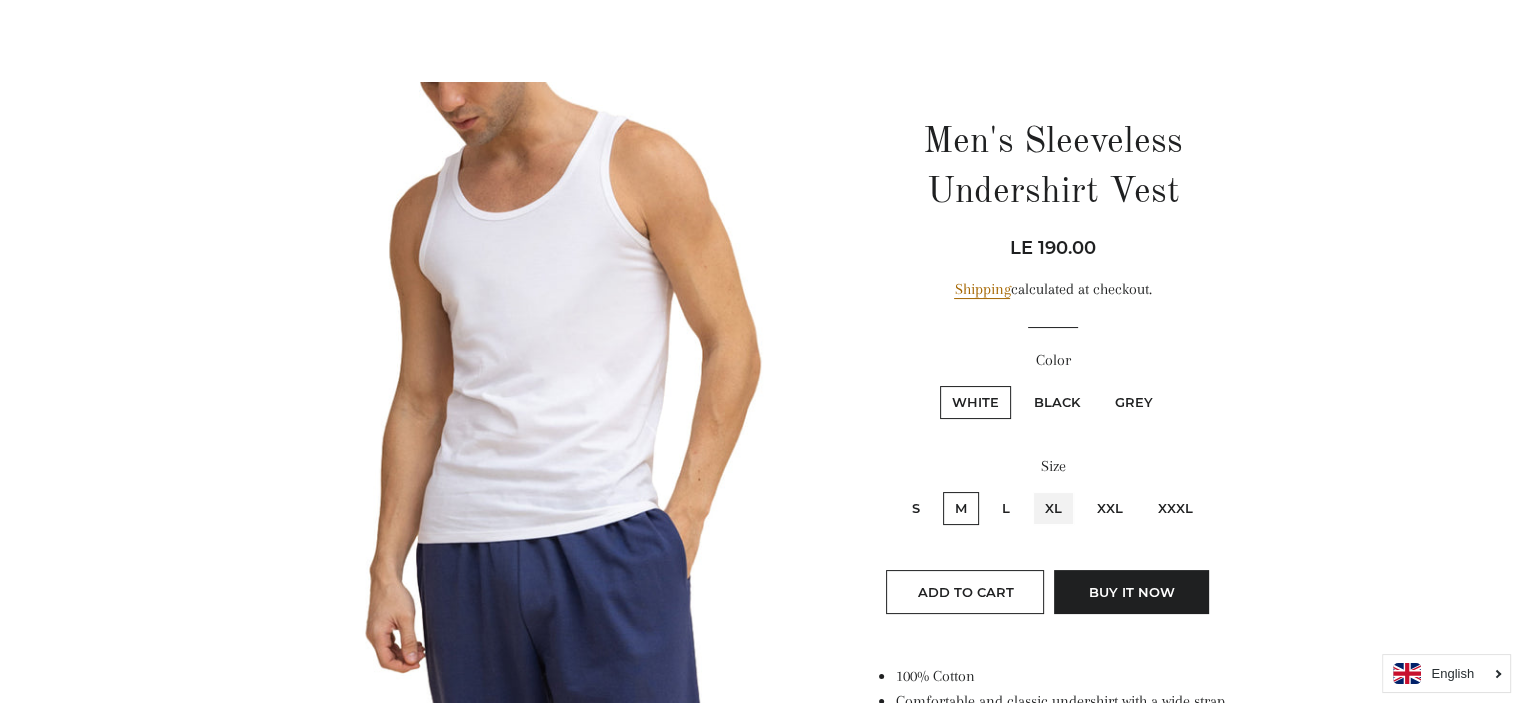 radio on "true" 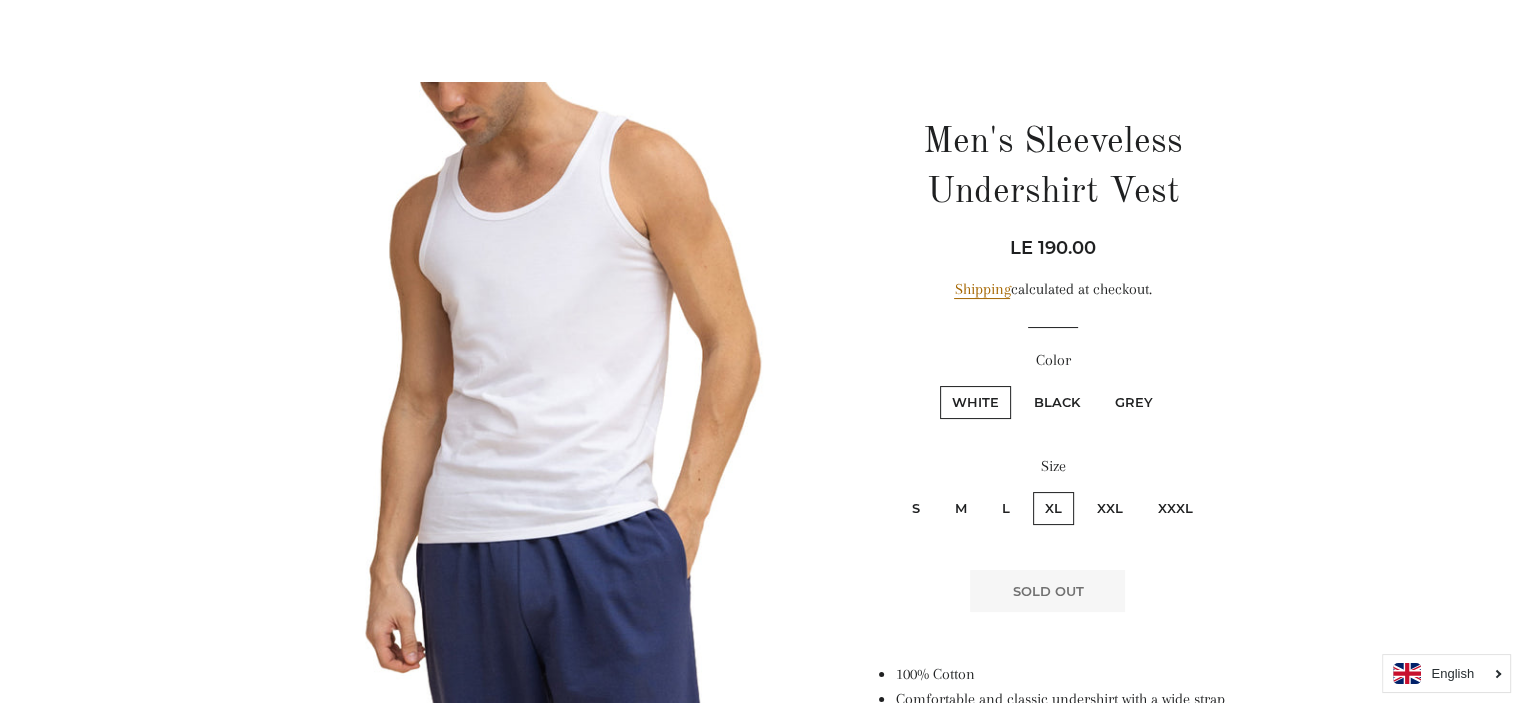 click on "S" at bounding box center [916, 508] 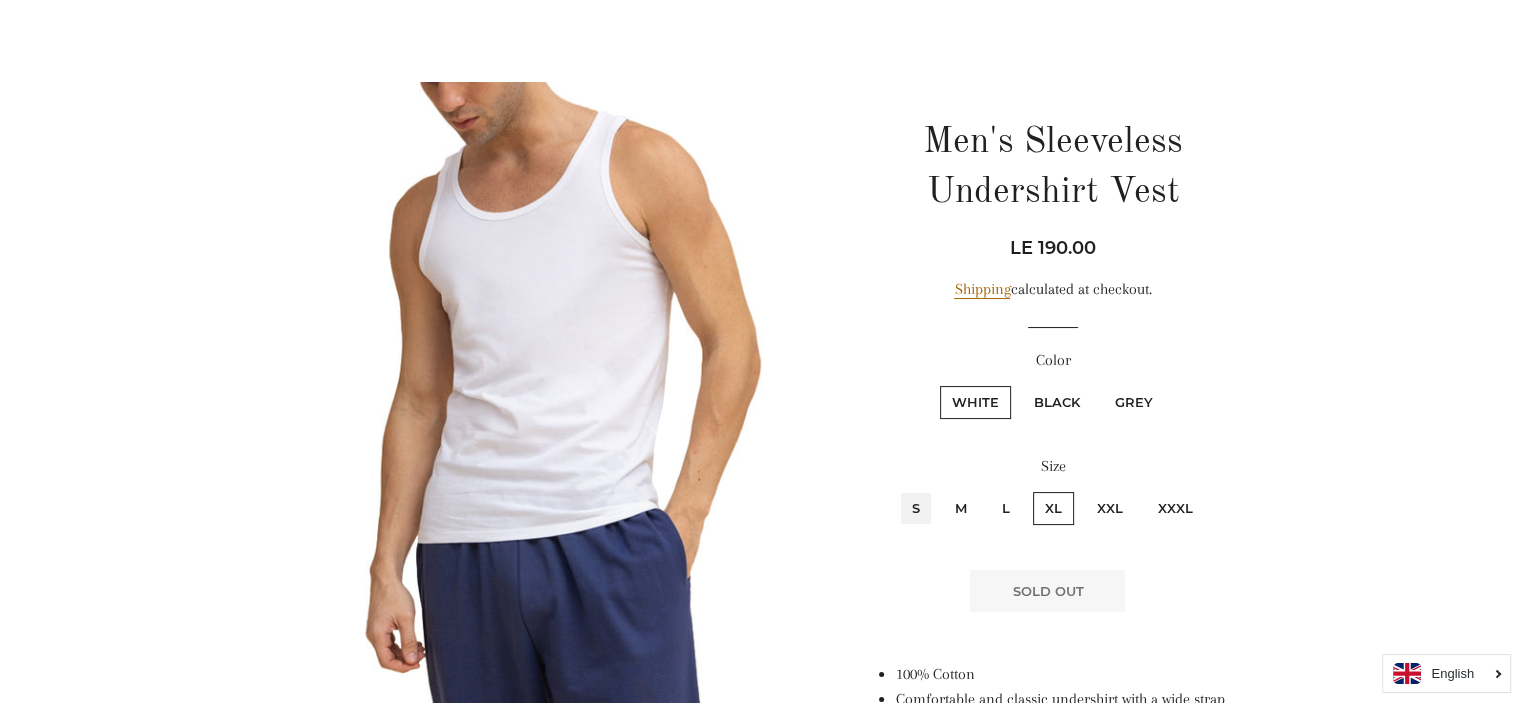 click on "S" at bounding box center [897, 489] 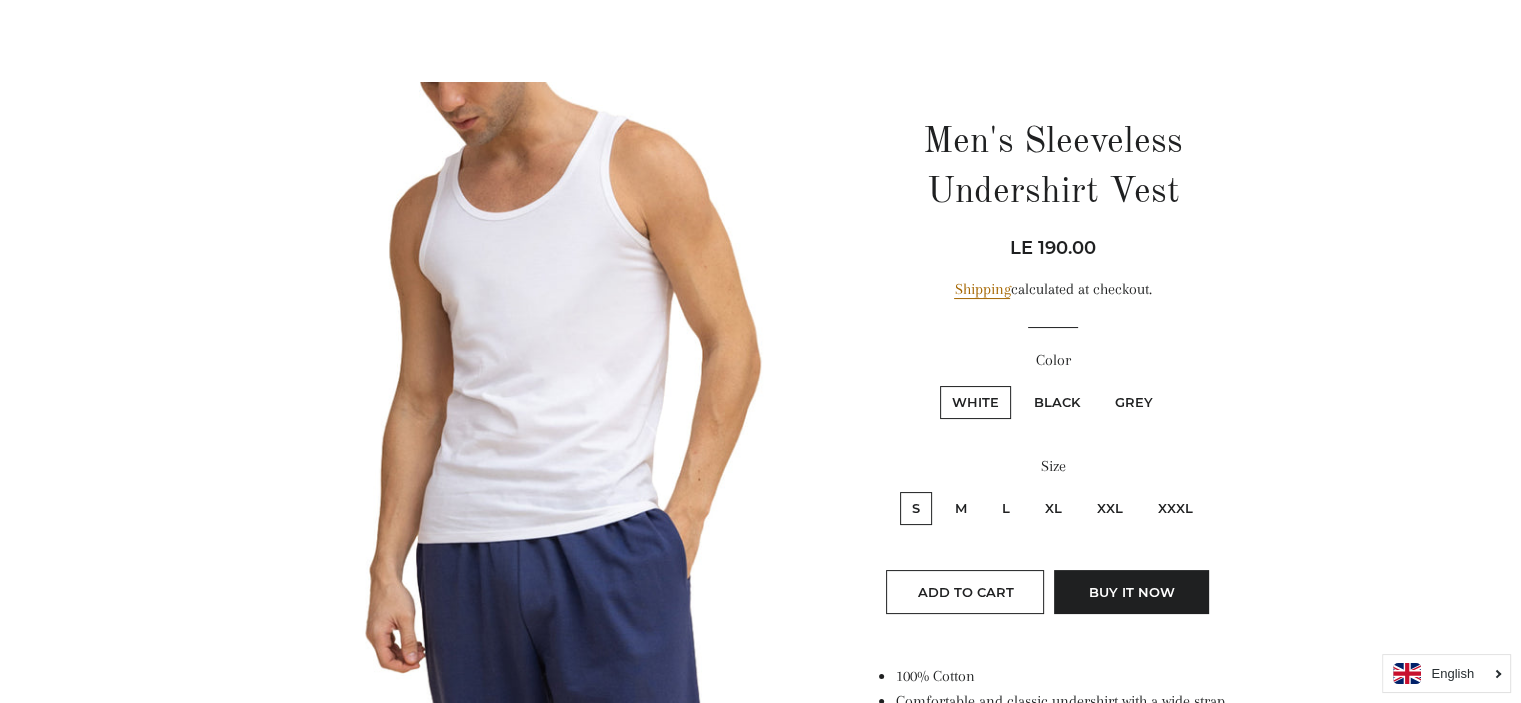 click on "Black" at bounding box center (1057, 402) 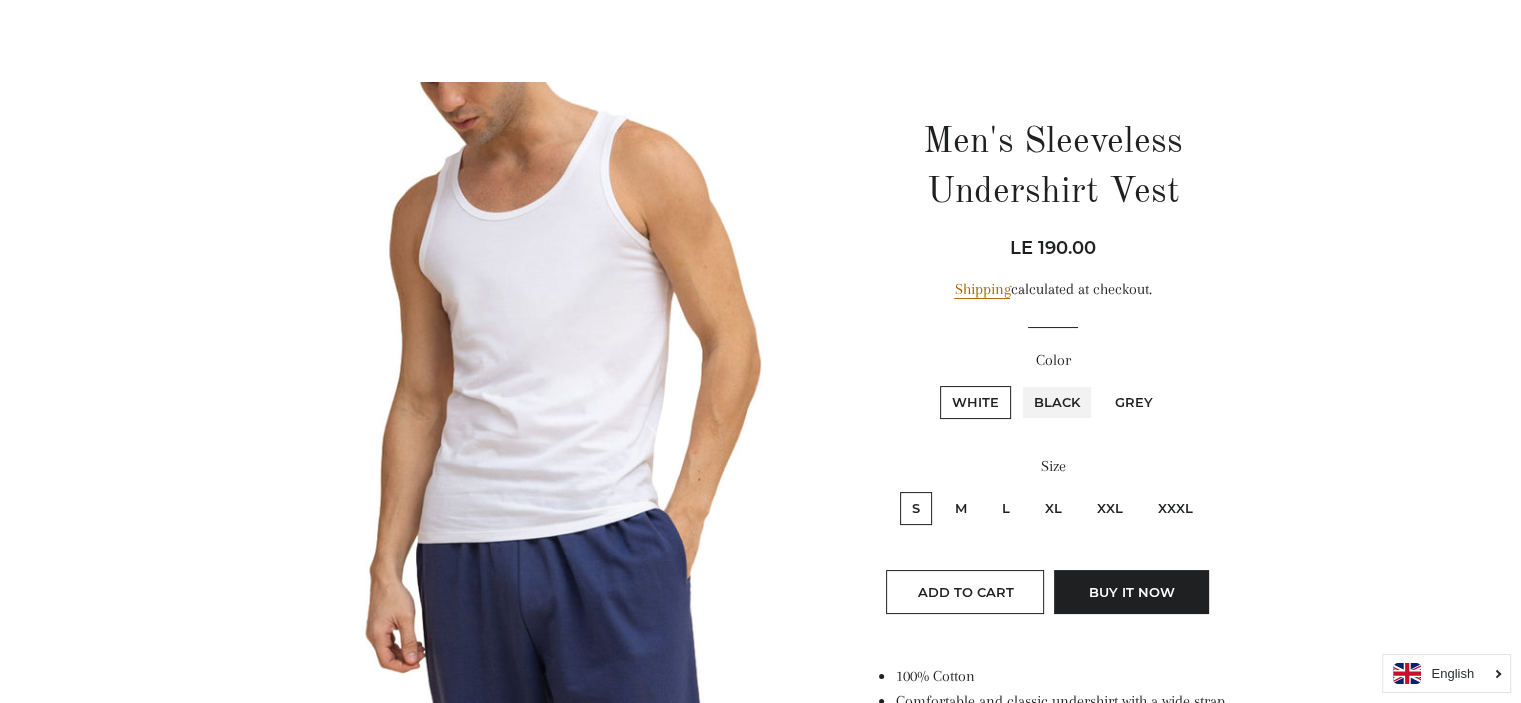 click on "Black" at bounding box center (1019, 383) 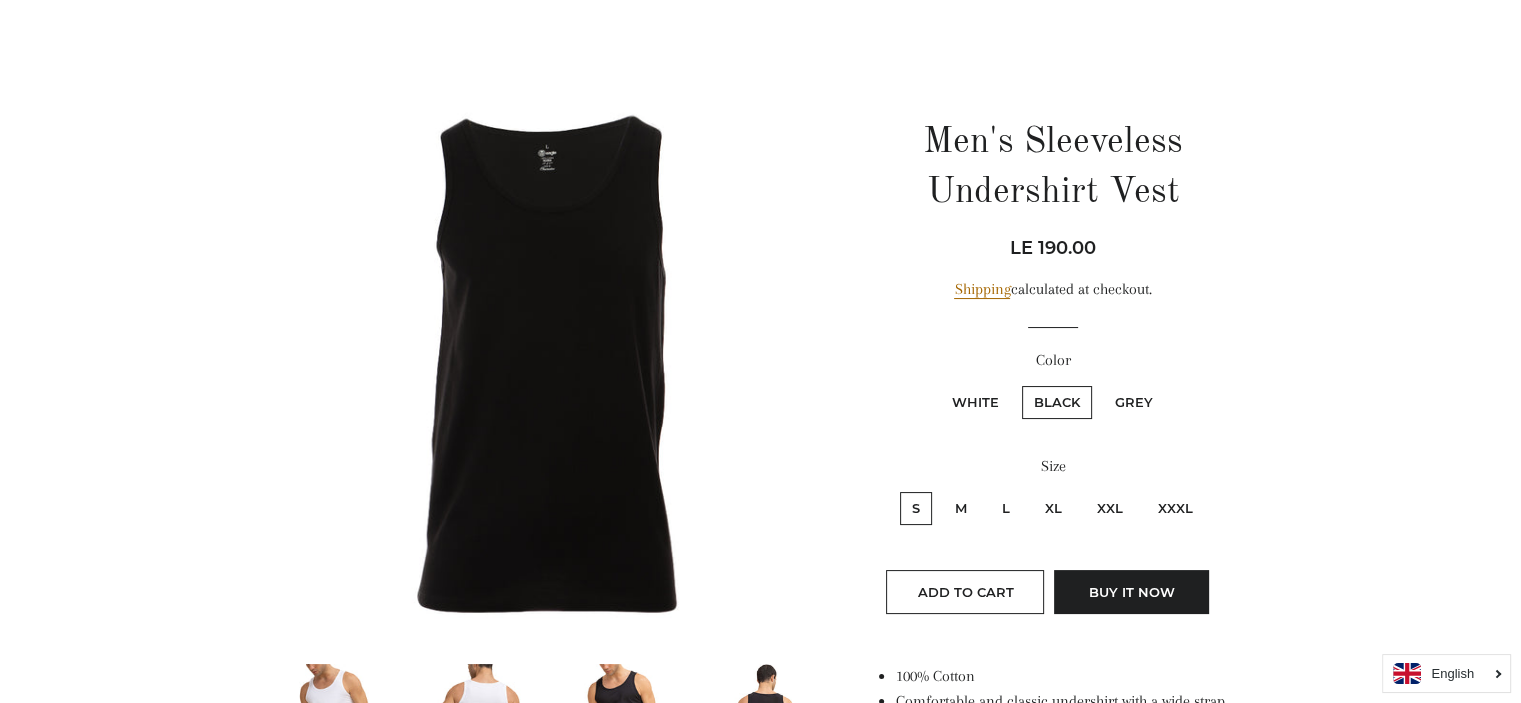click on "White" at bounding box center [975, 402] 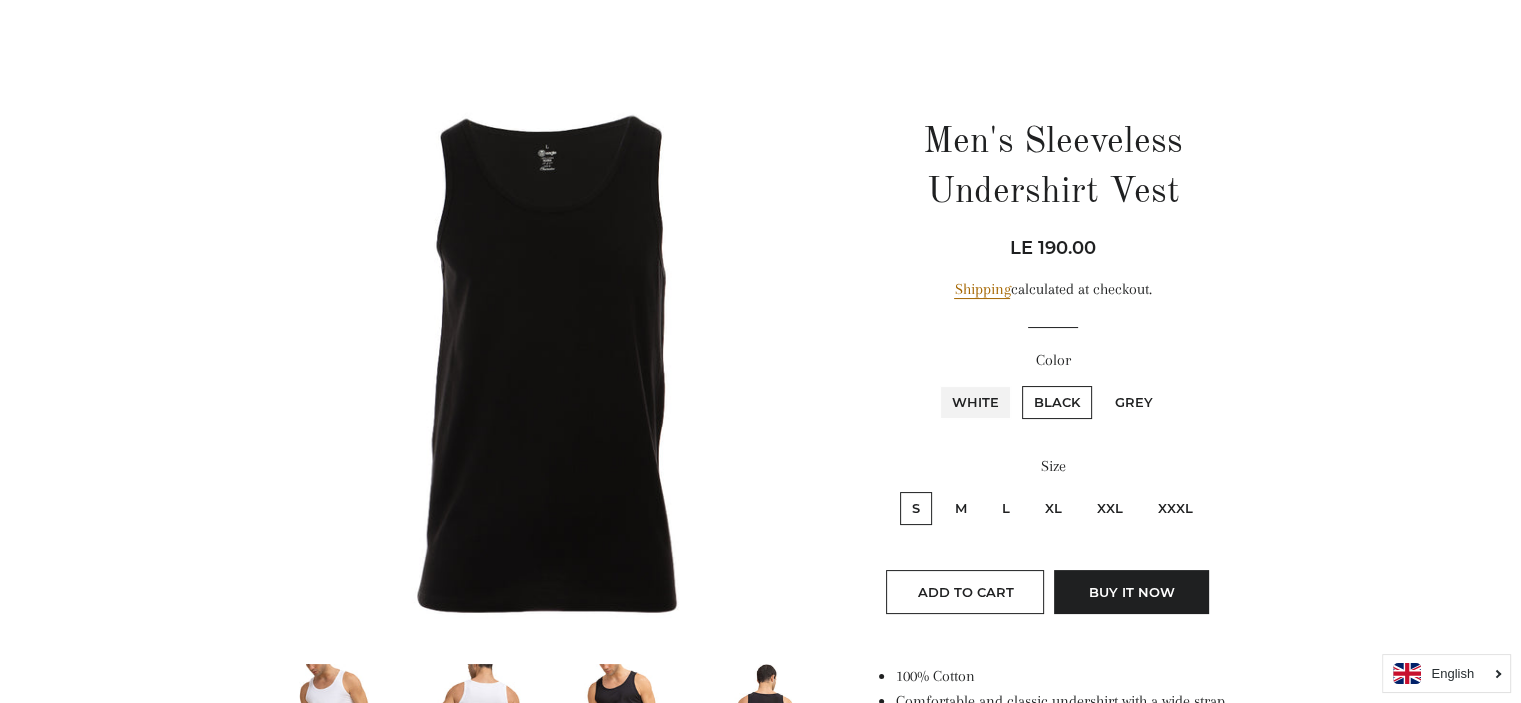 radio on "true" 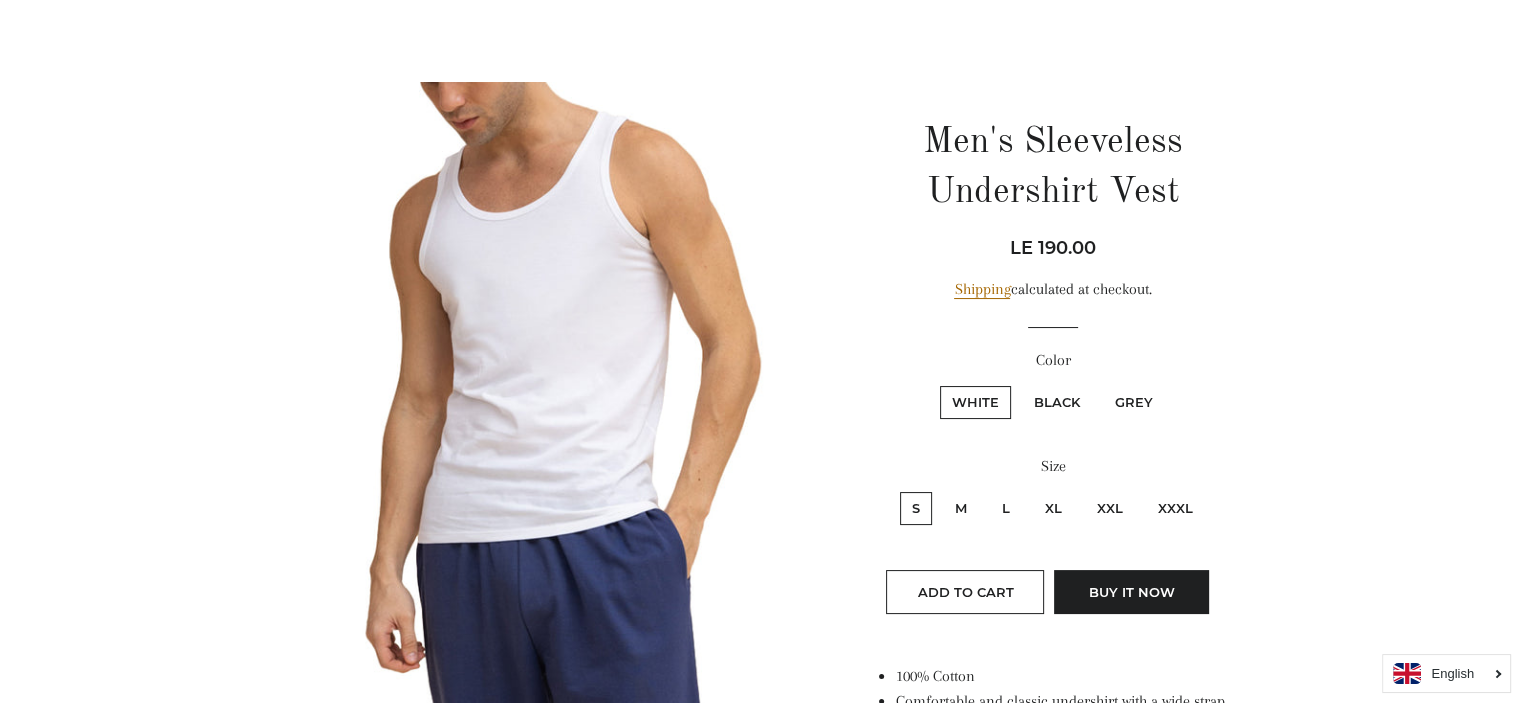 click on "Grey" at bounding box center (1134, 402) 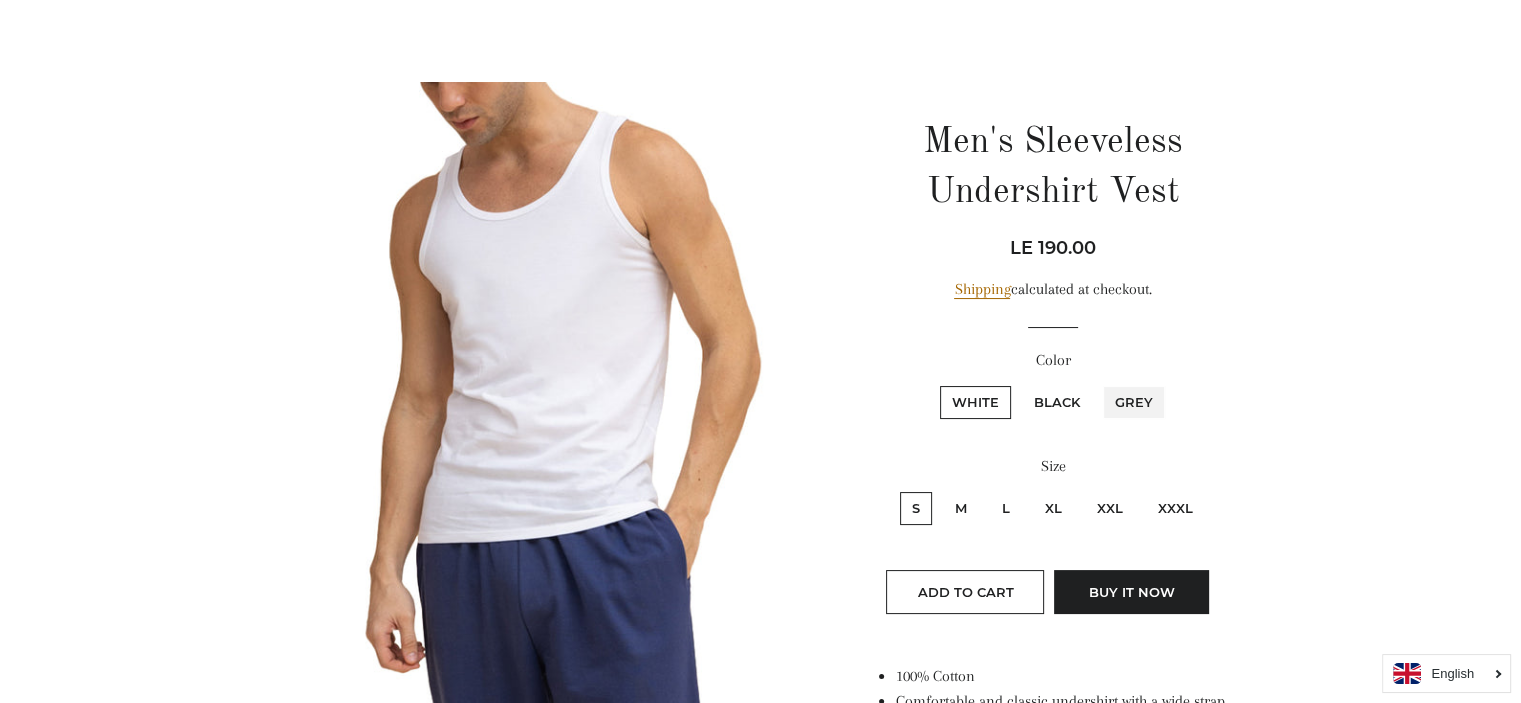 click on "Grey" at bounding box center (1100, 383) 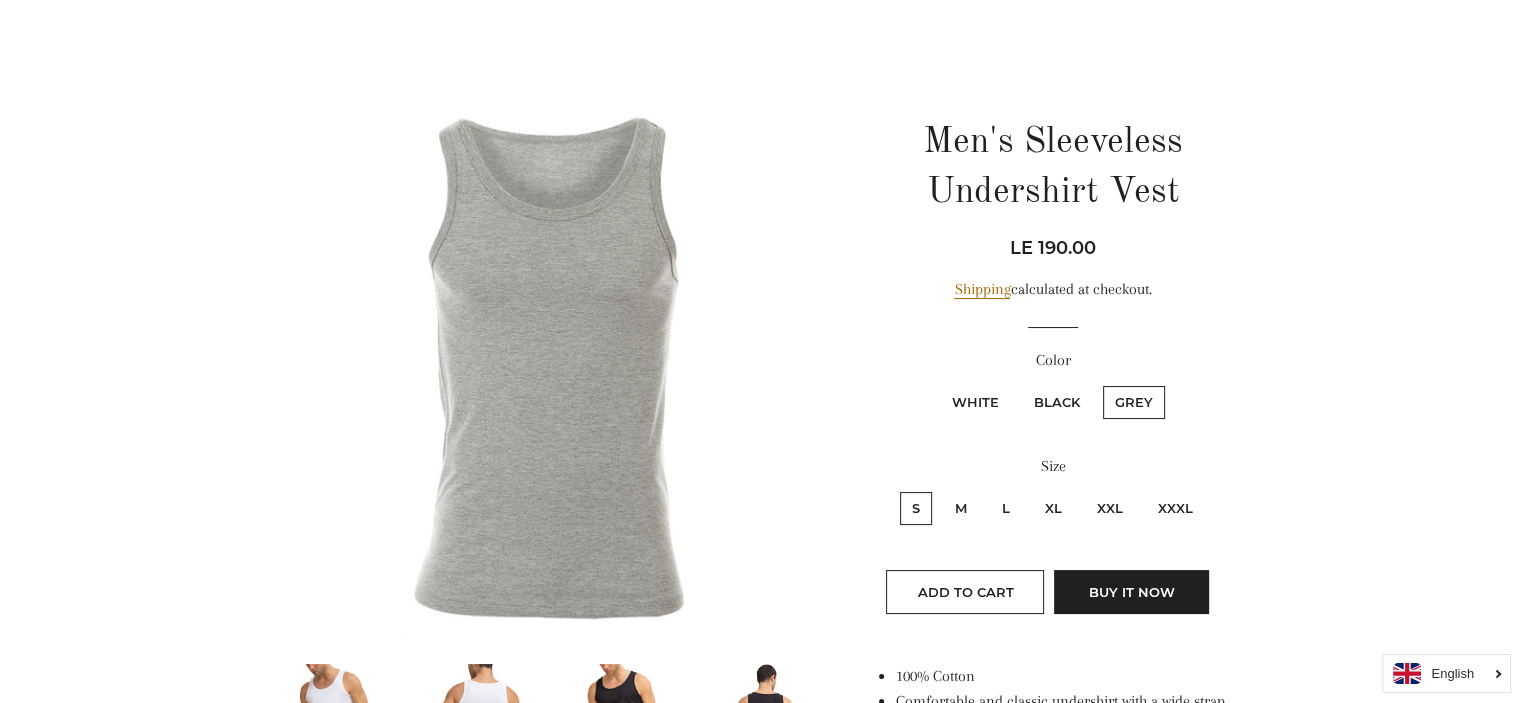 click on "White" at bounding box center [975, 402] 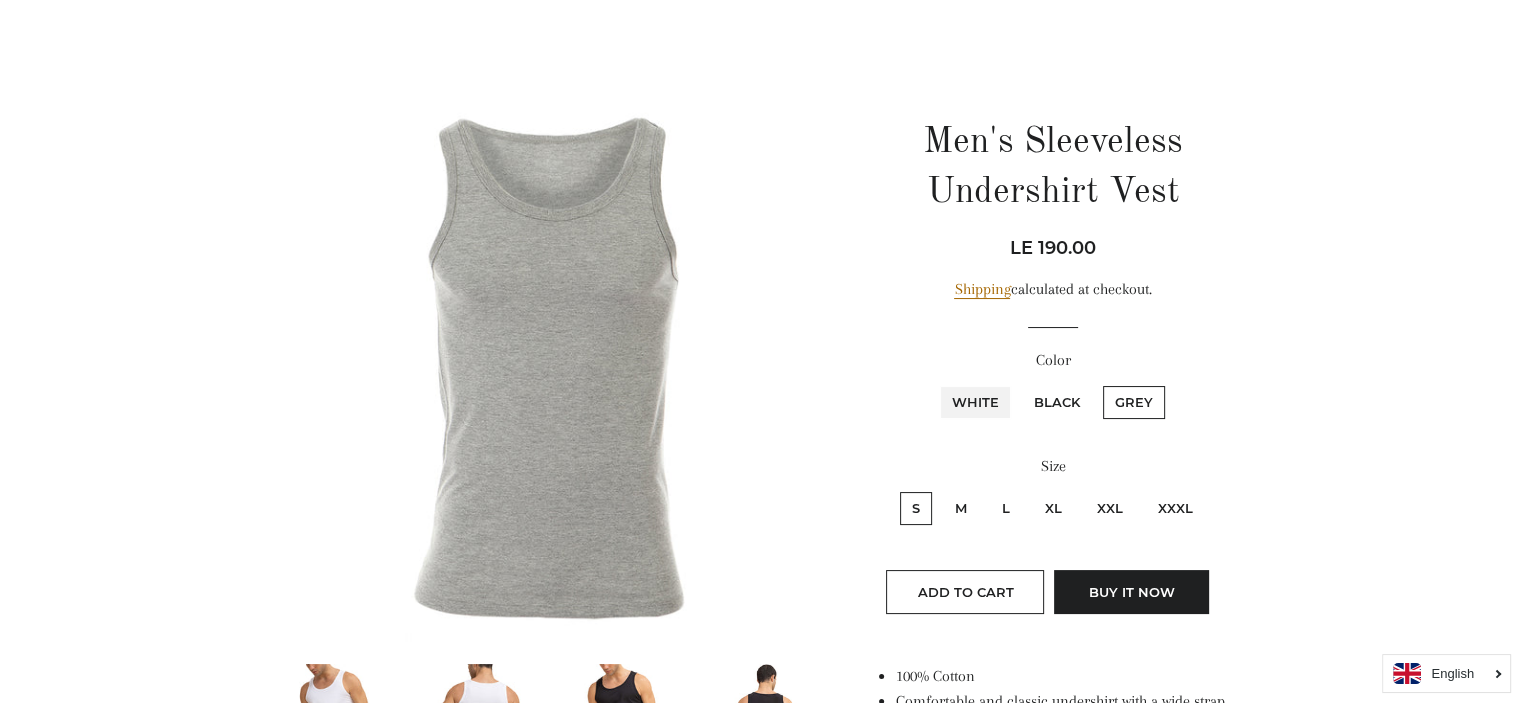 click on "White" at bounding box center (937, 383) 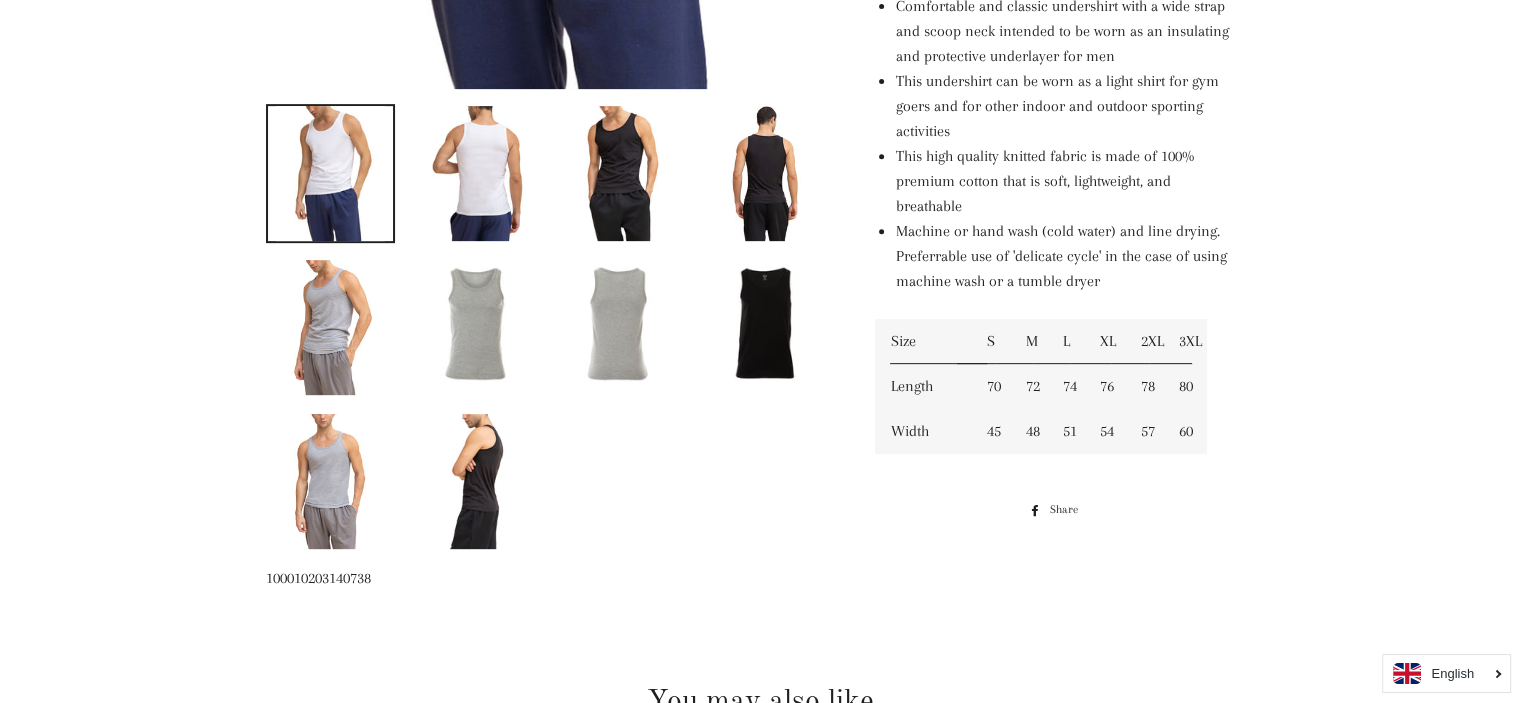 scroll, scrollTop: 835, scrollLeft: 0, axis: vertical 